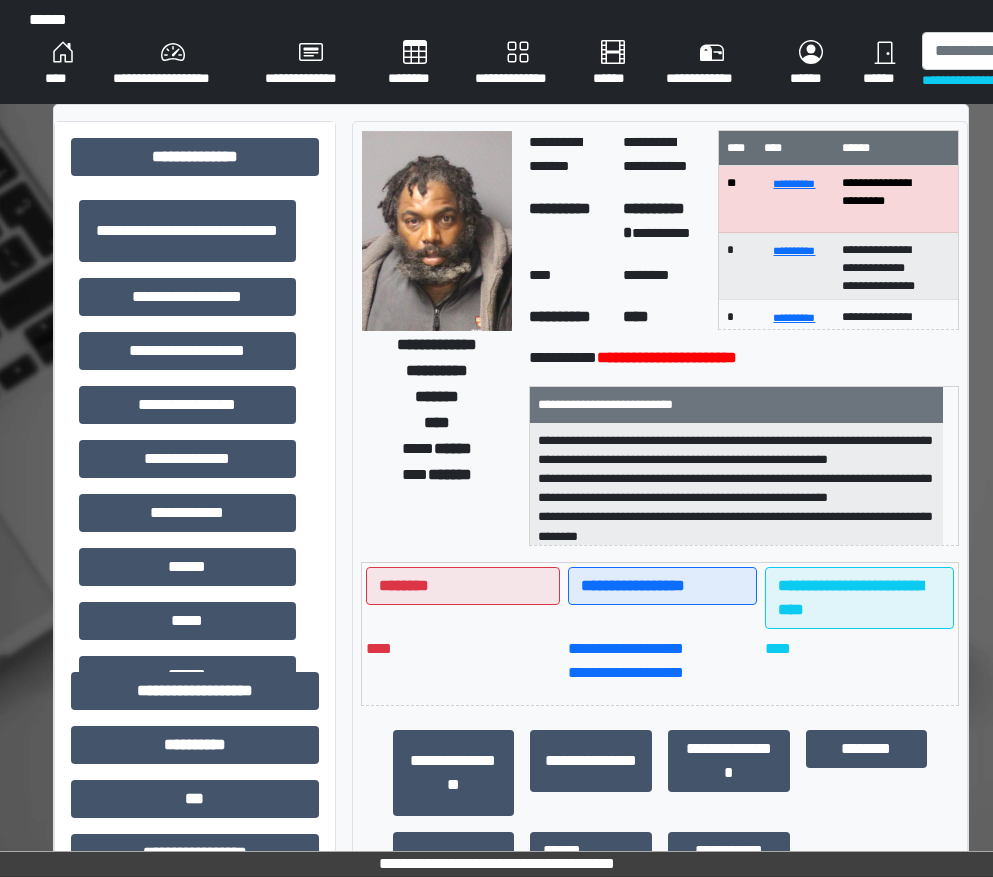 scroll, scrollTop: 0, scrollLeft: 0, axis: both 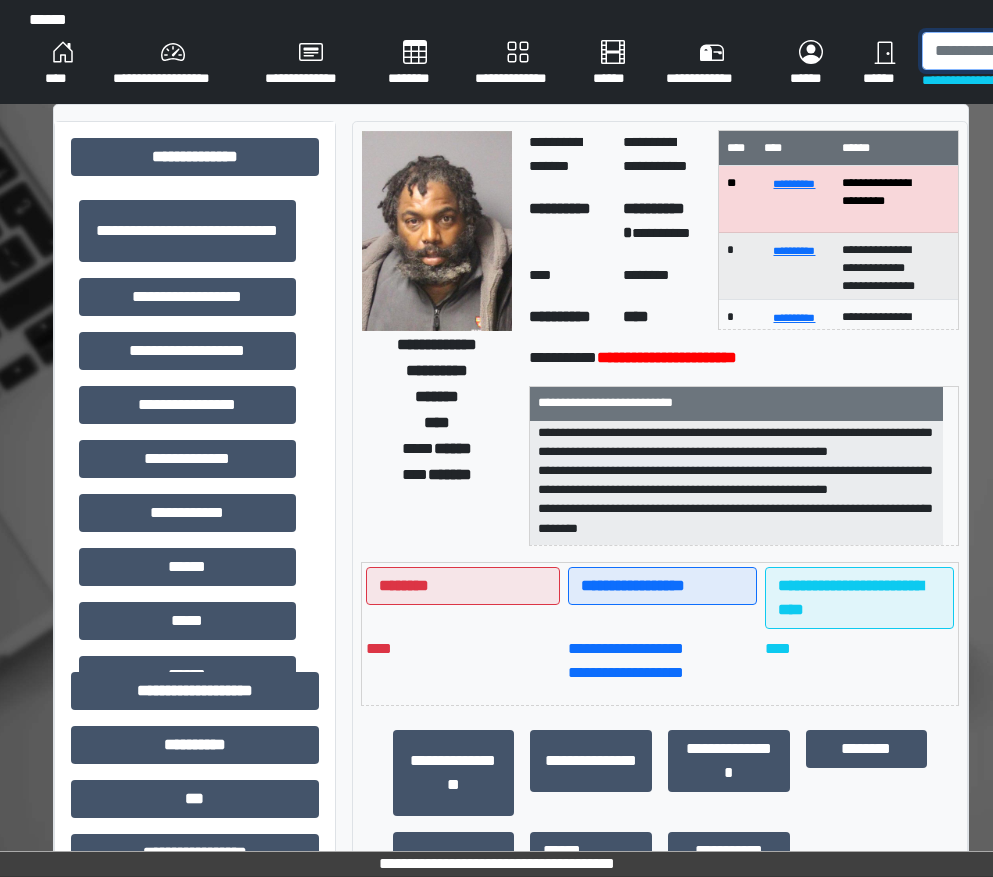 click at bounding box center [1025, 51] 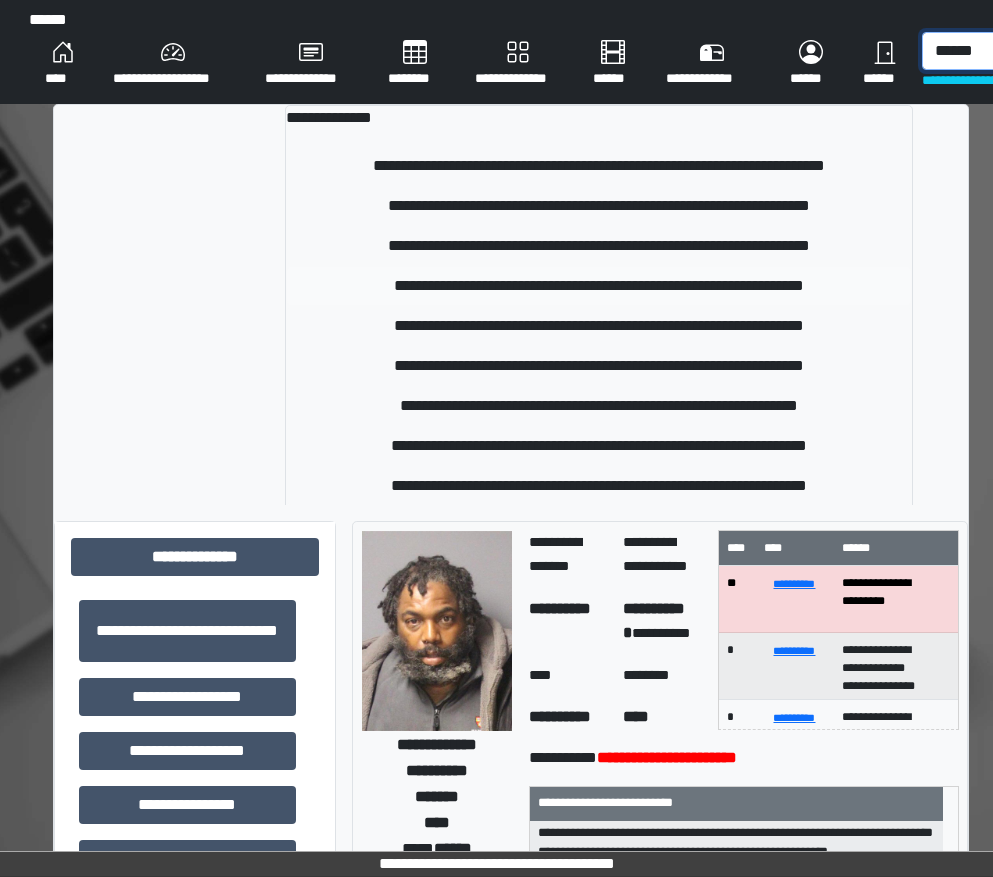 type on "******" 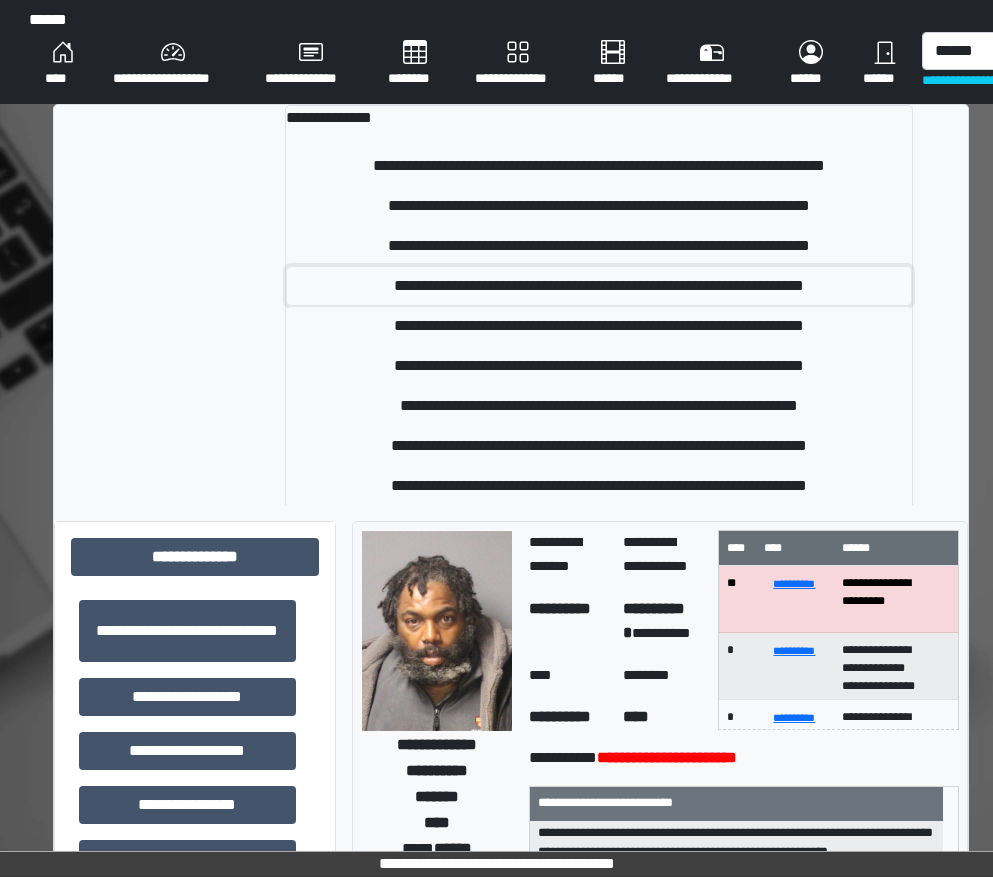 click on "**********" at bounding box center [599, 286] 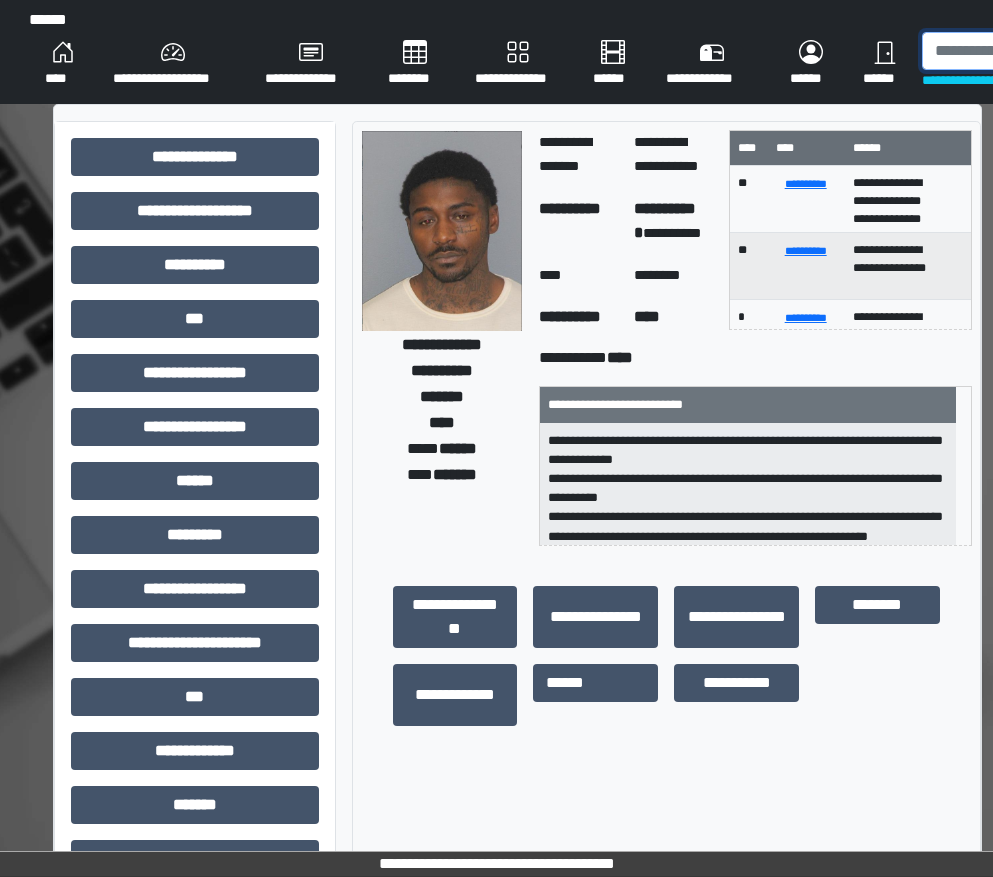 click at bounding box center [1025, 51] 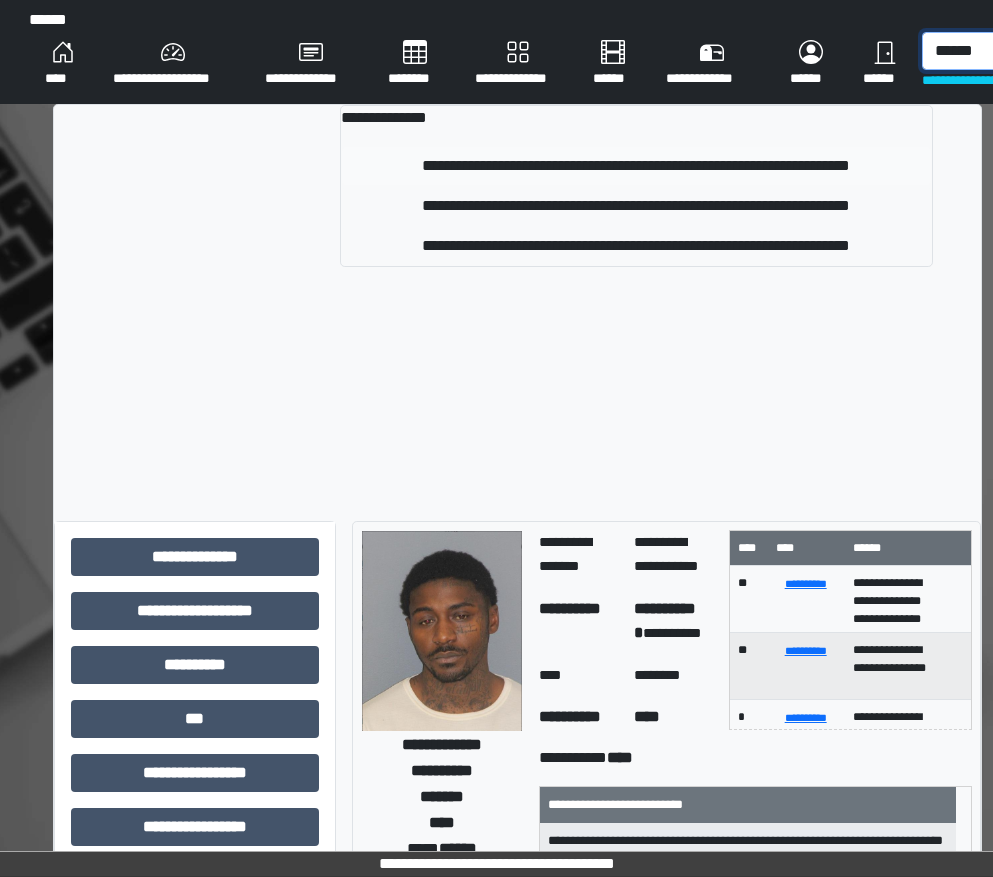 type on "******" 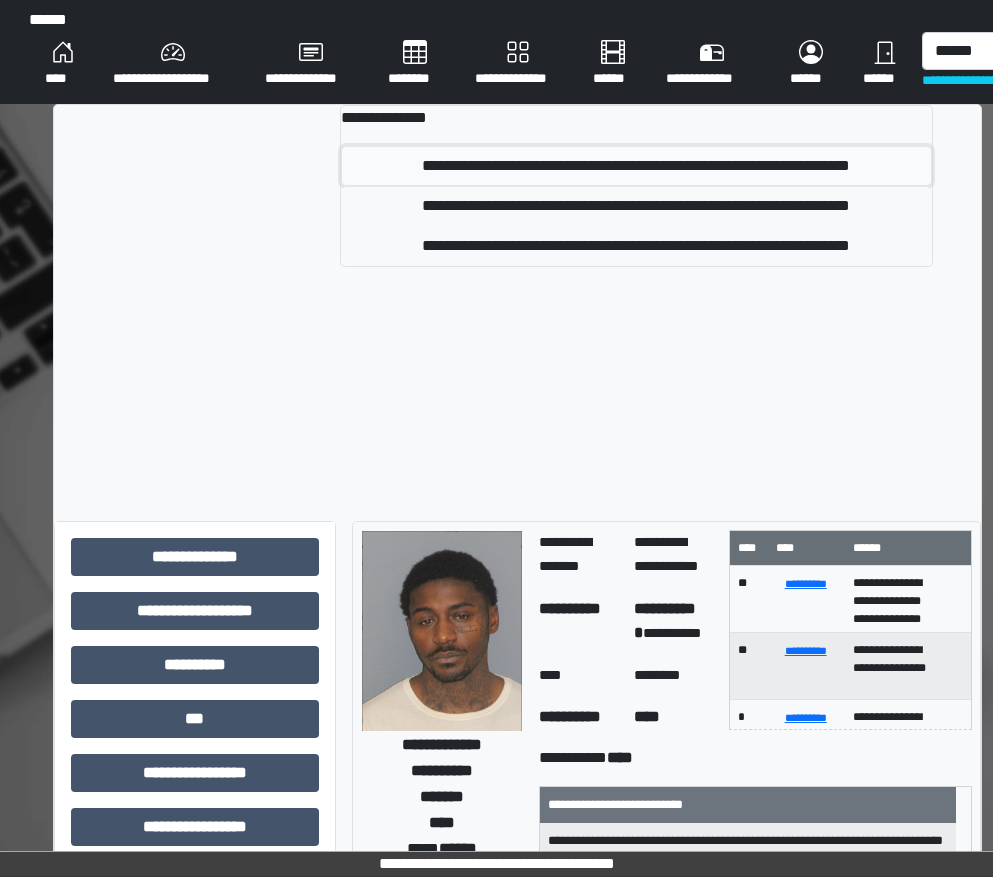 click on "**********" at bounding box center (636, 166) 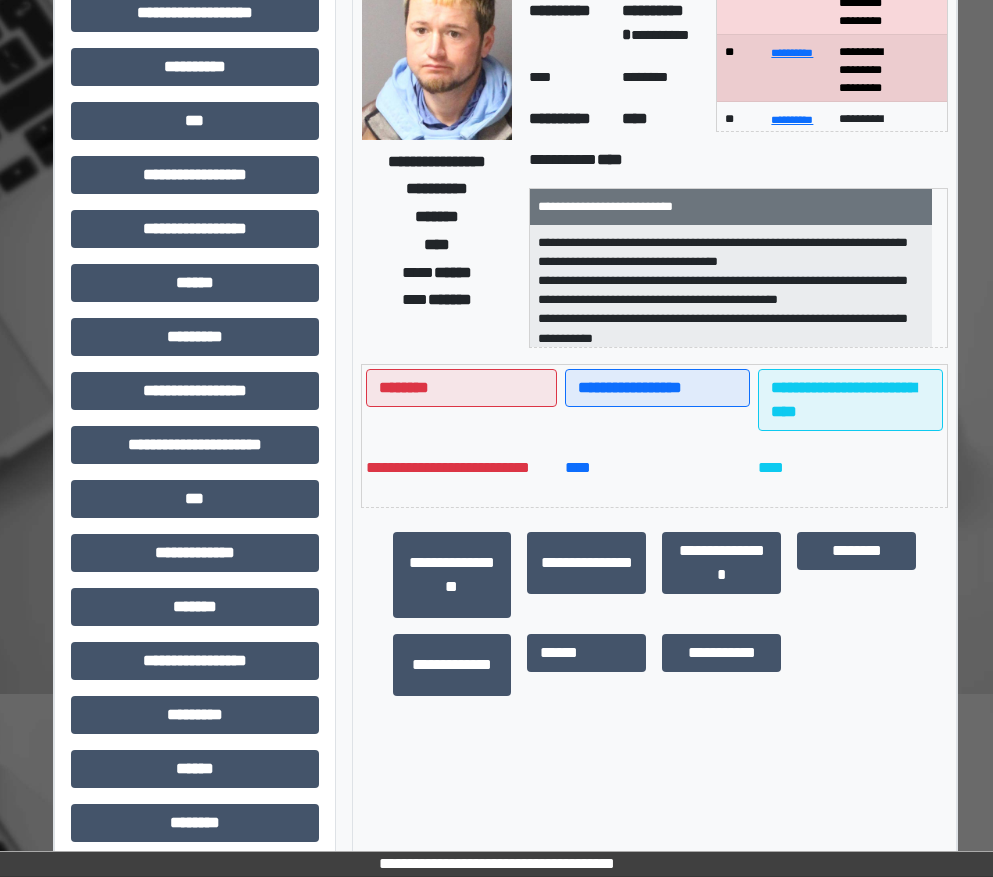 scroll, scrollTop: 200, scrollLeft: 0, axis: vertical 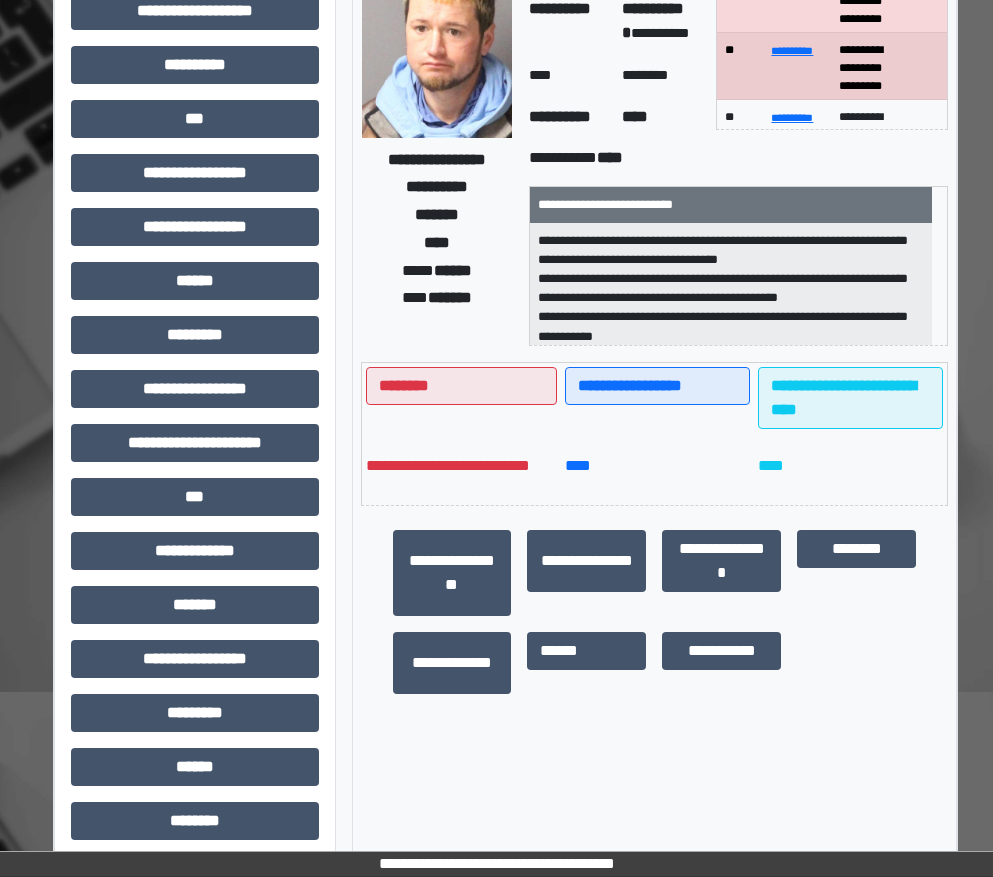 click on "********" at bounding box center (856, 573) 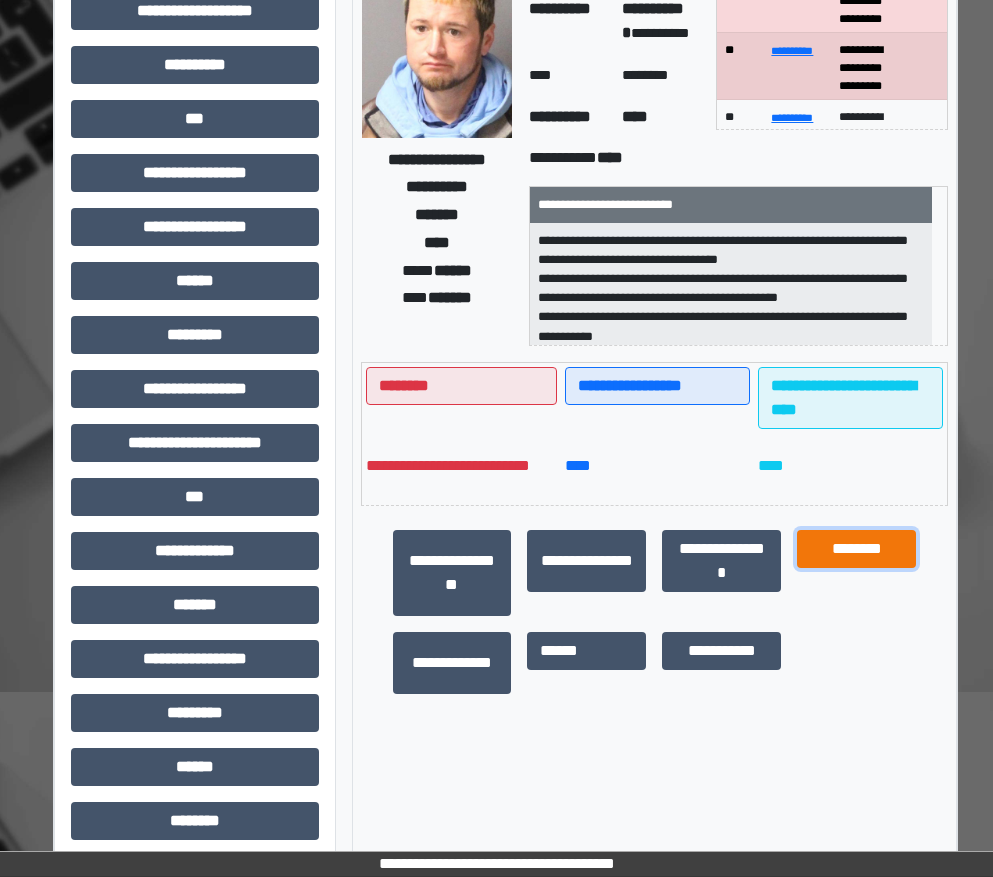 click on "********" at bounding box center [856, 549] 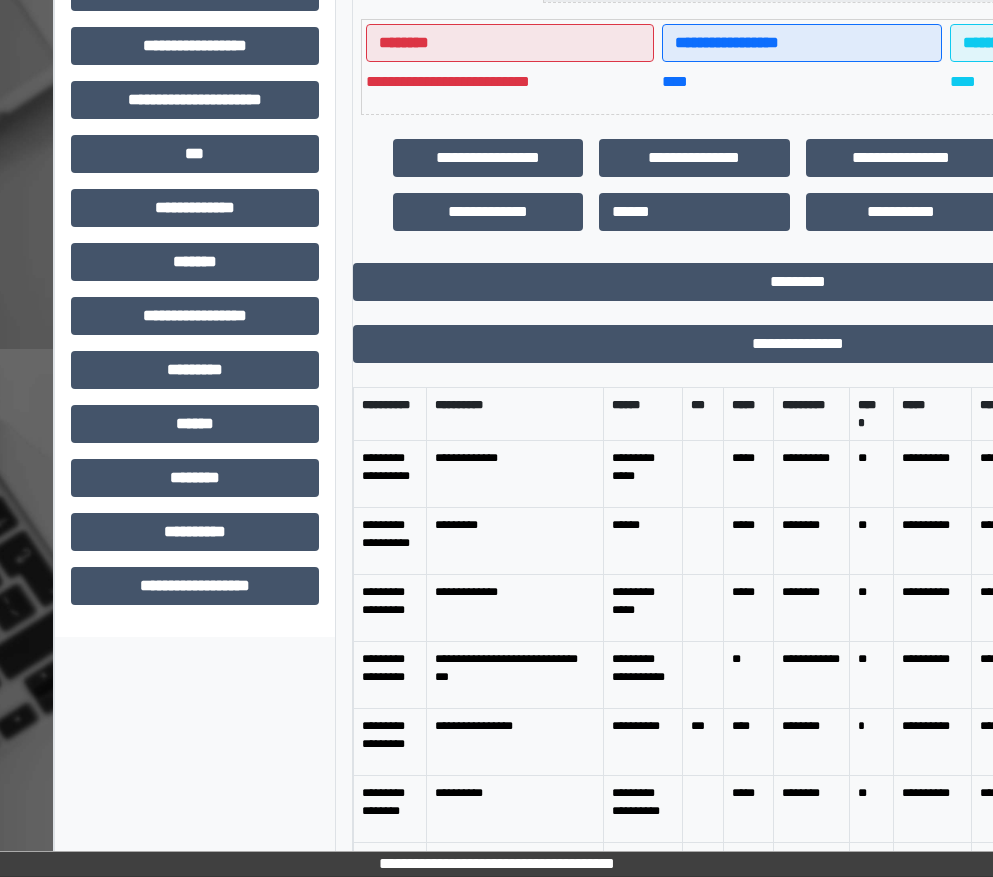 scroll, scrollTop: 551, scrollLeft: 0, axis: vertical 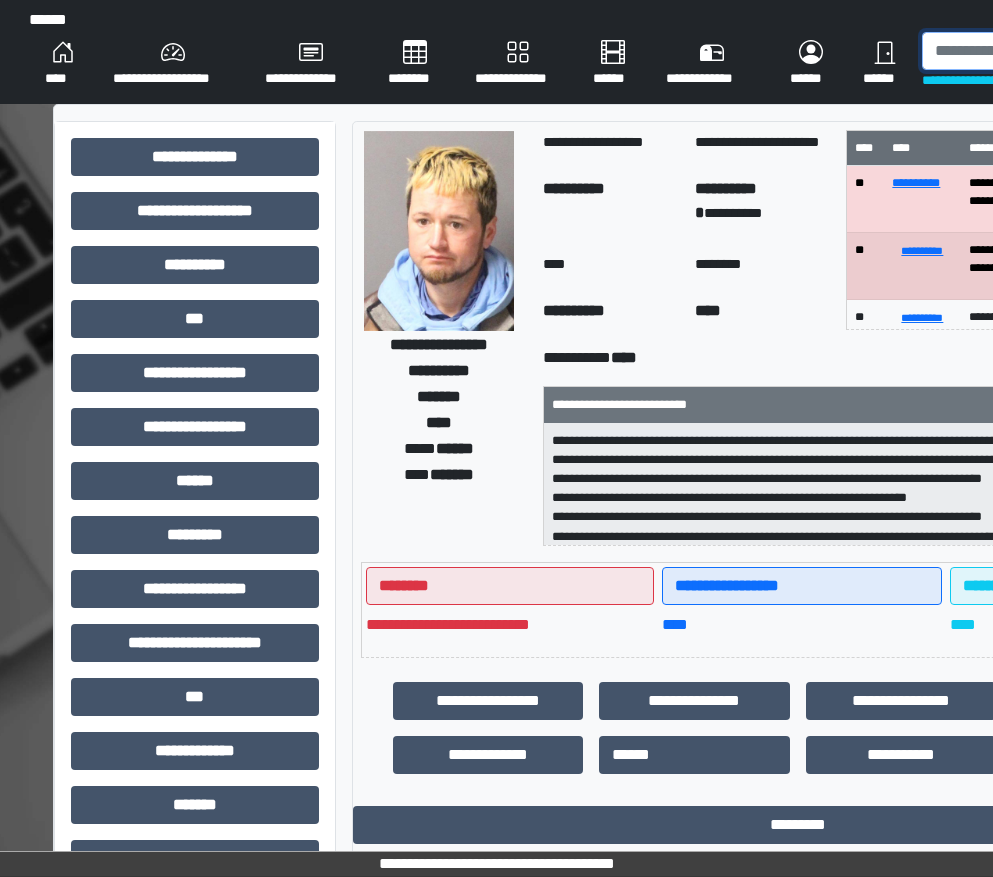 click at bounding box center [1025, 51] 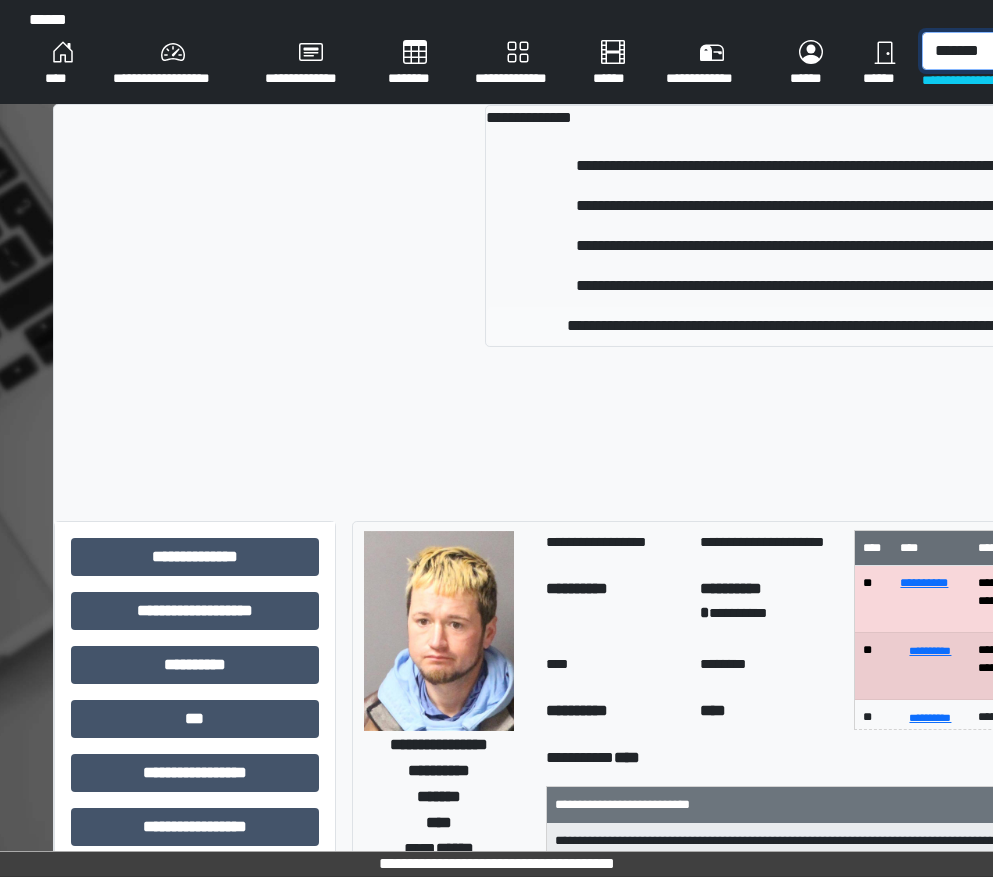 type on "*******" 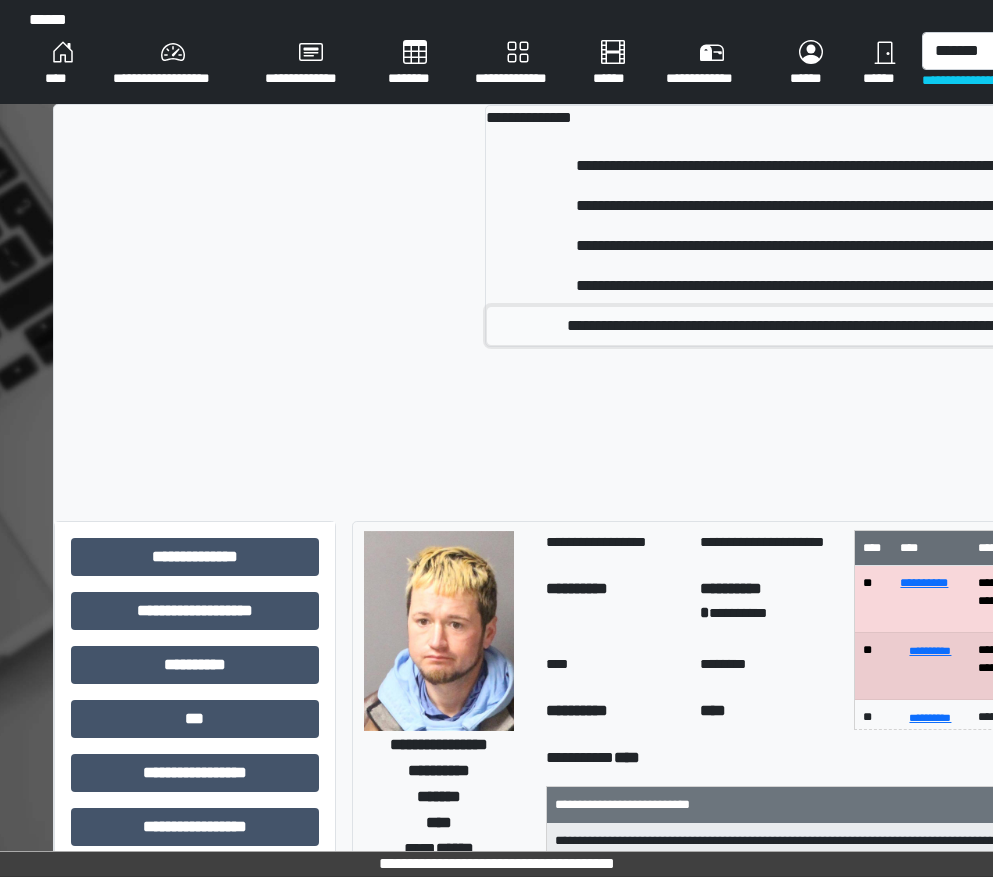 click on "**********" at bounding box center (786, 326) 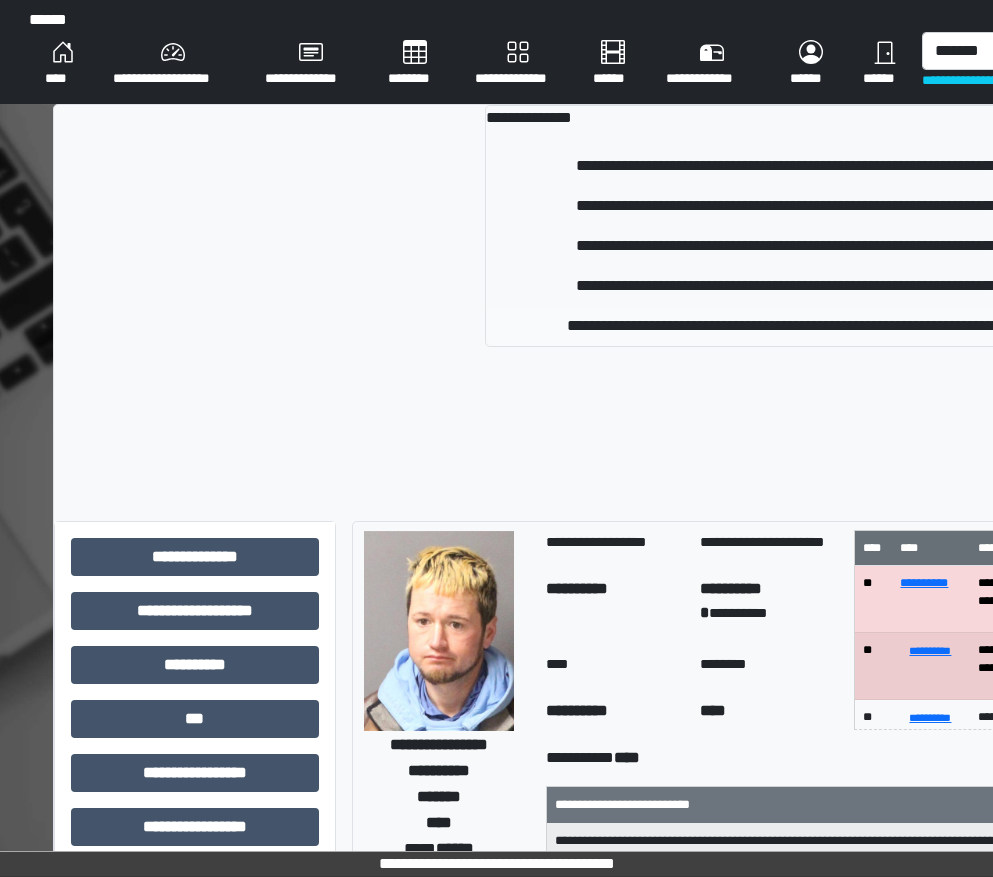 type 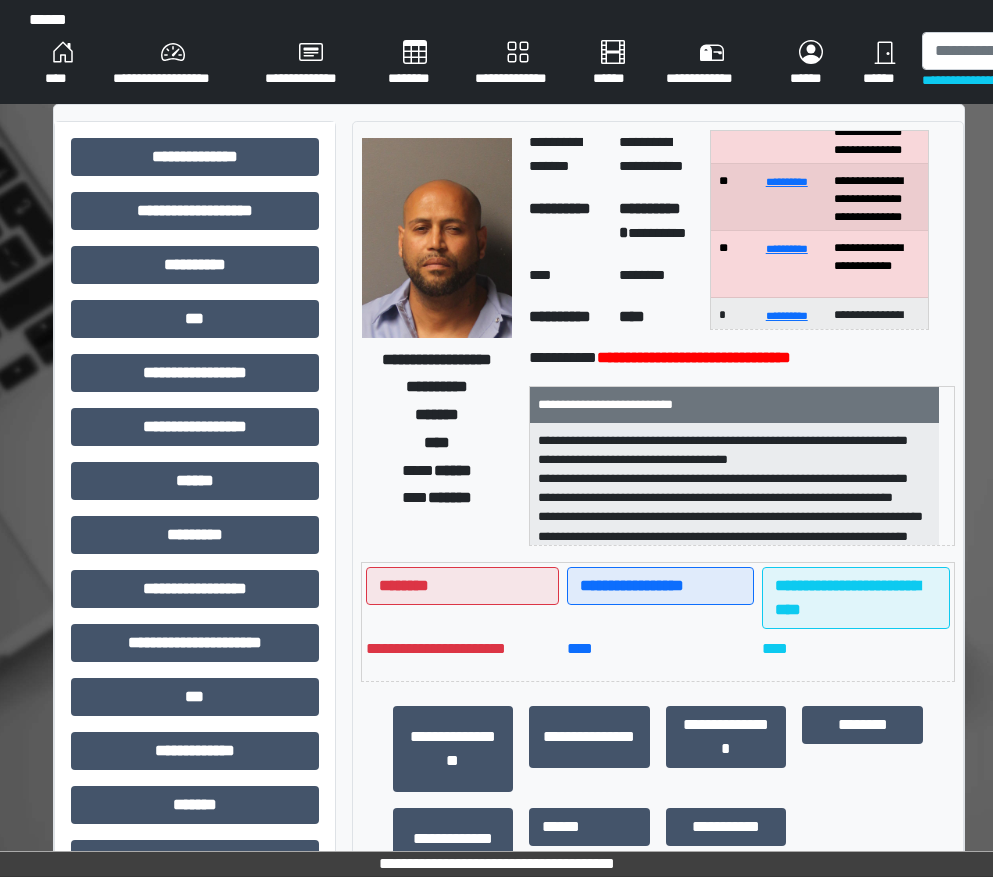 scroll, scrollTop: 100, scrollLeft: 0, axis: vertical 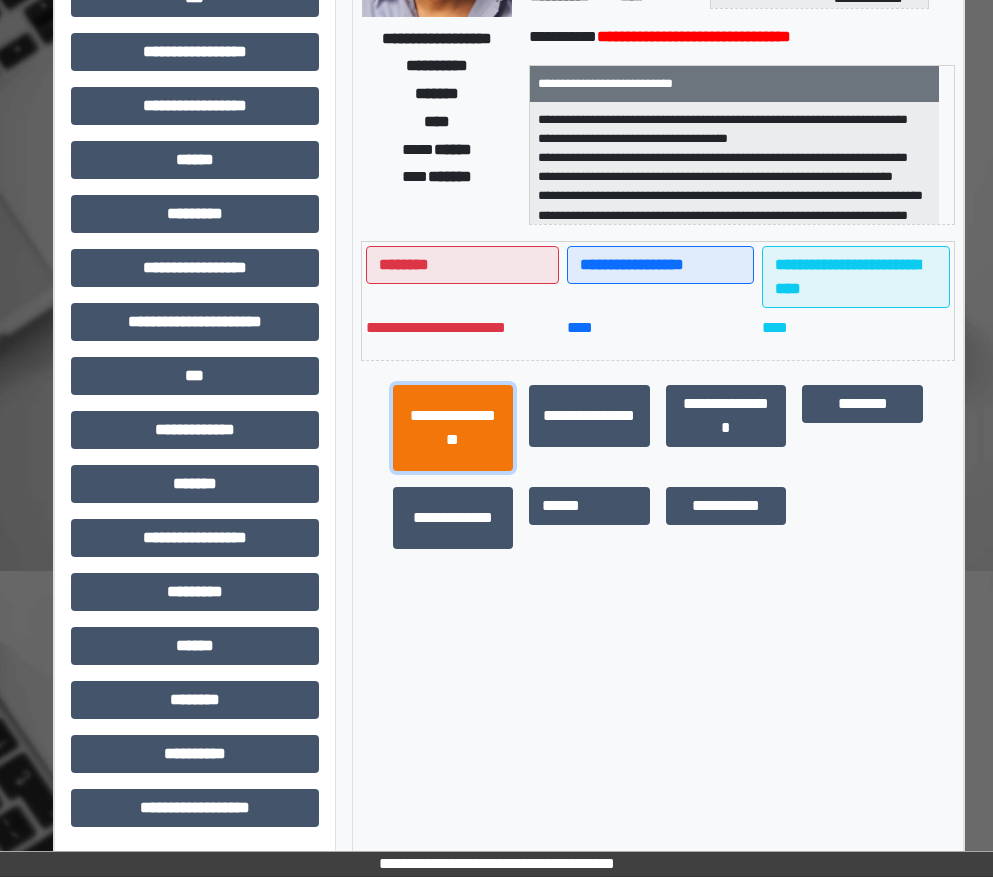 click on "**********" at bounding box center [453, 428] 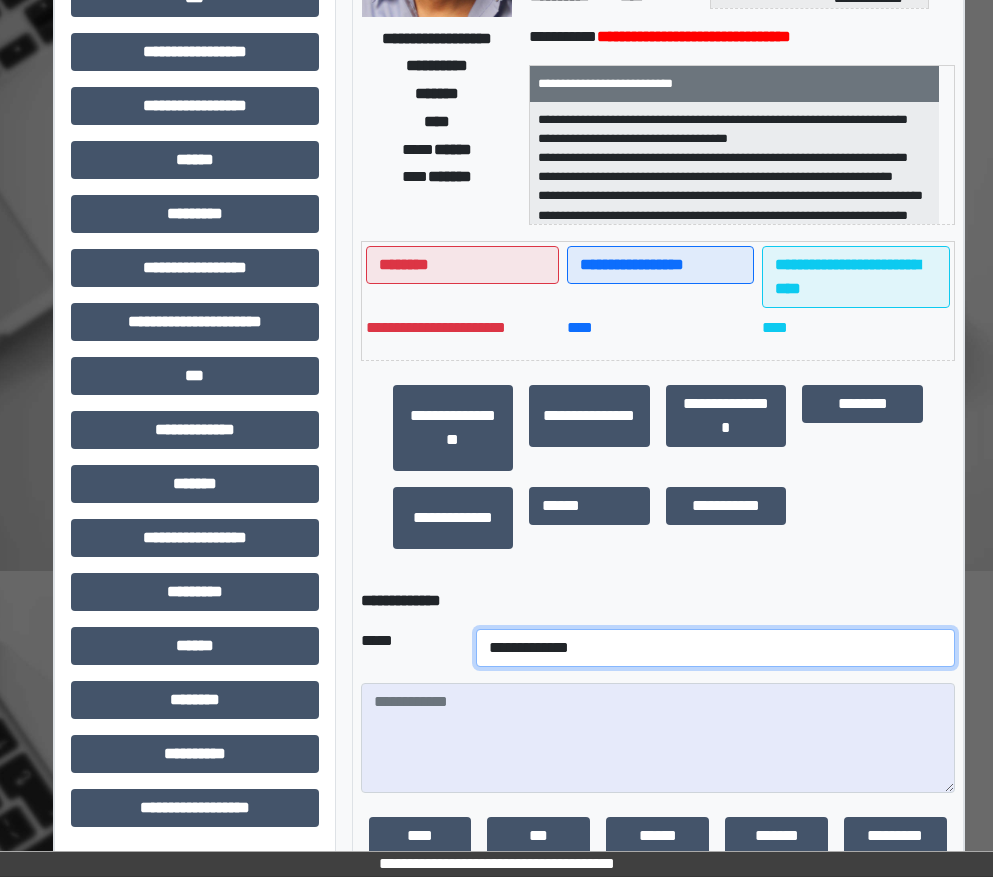 click on "**********" at bounding box center (715, 648) 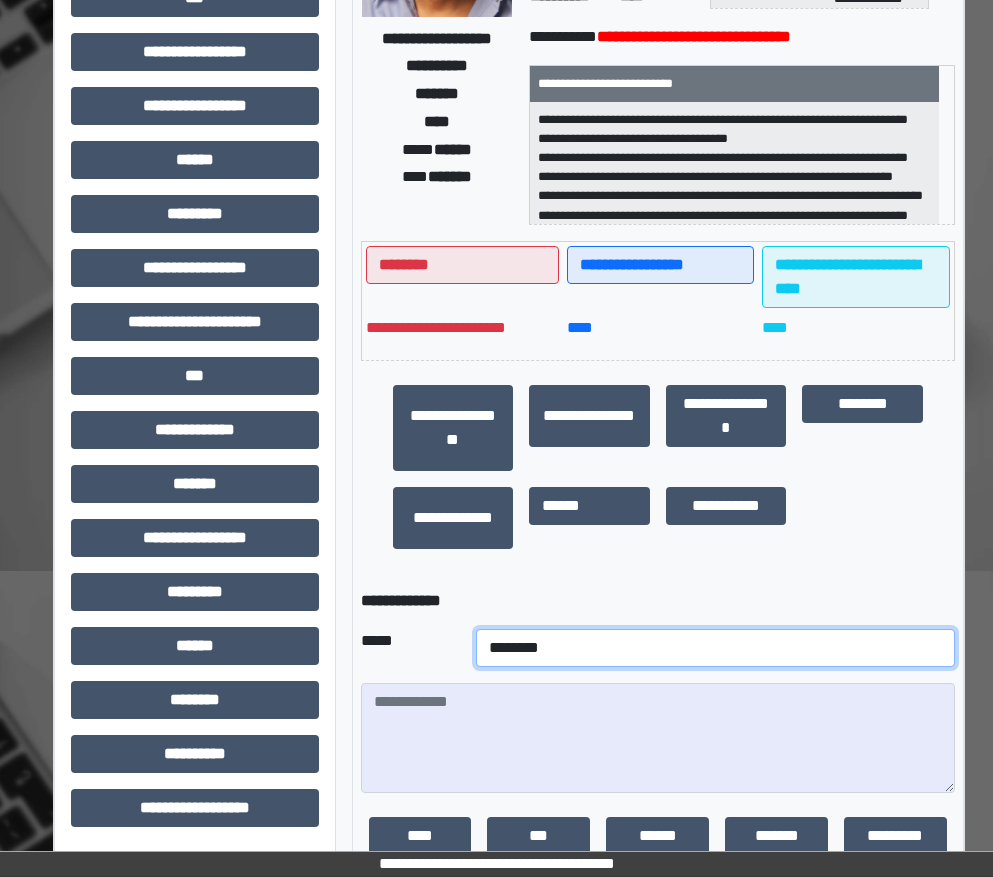click on "**********" at bounding box center (715, 648) 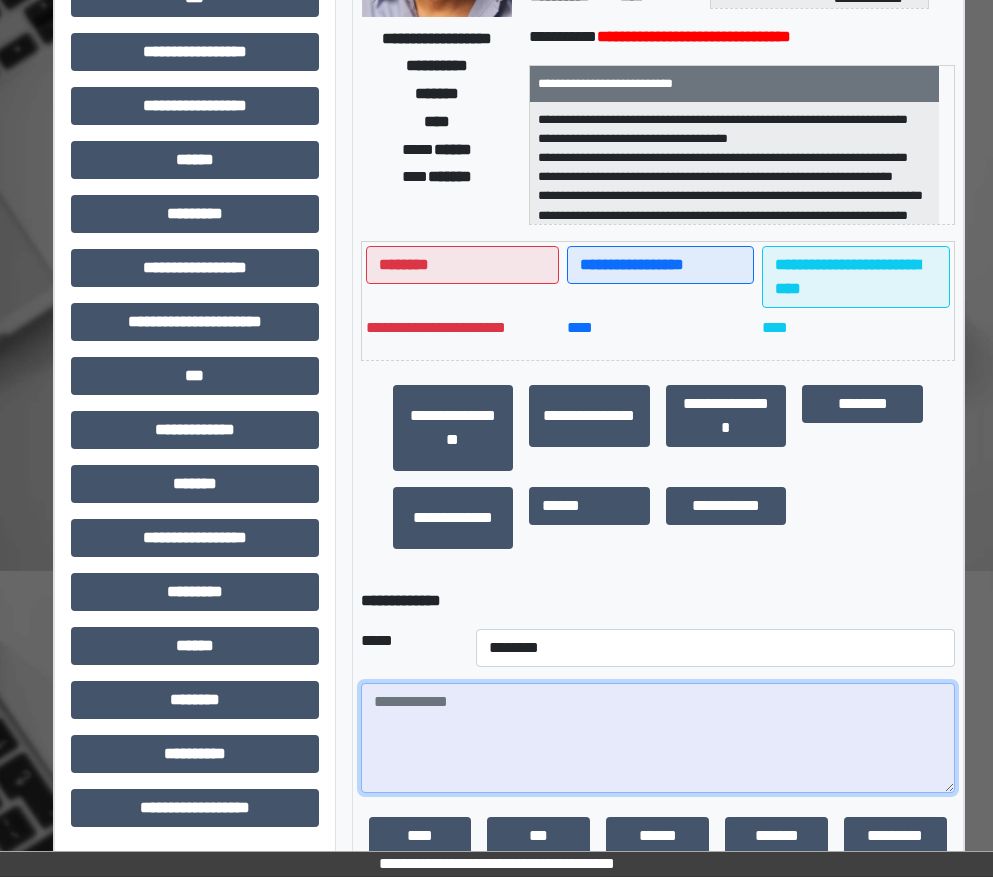 click at bounding box center (658, 738) 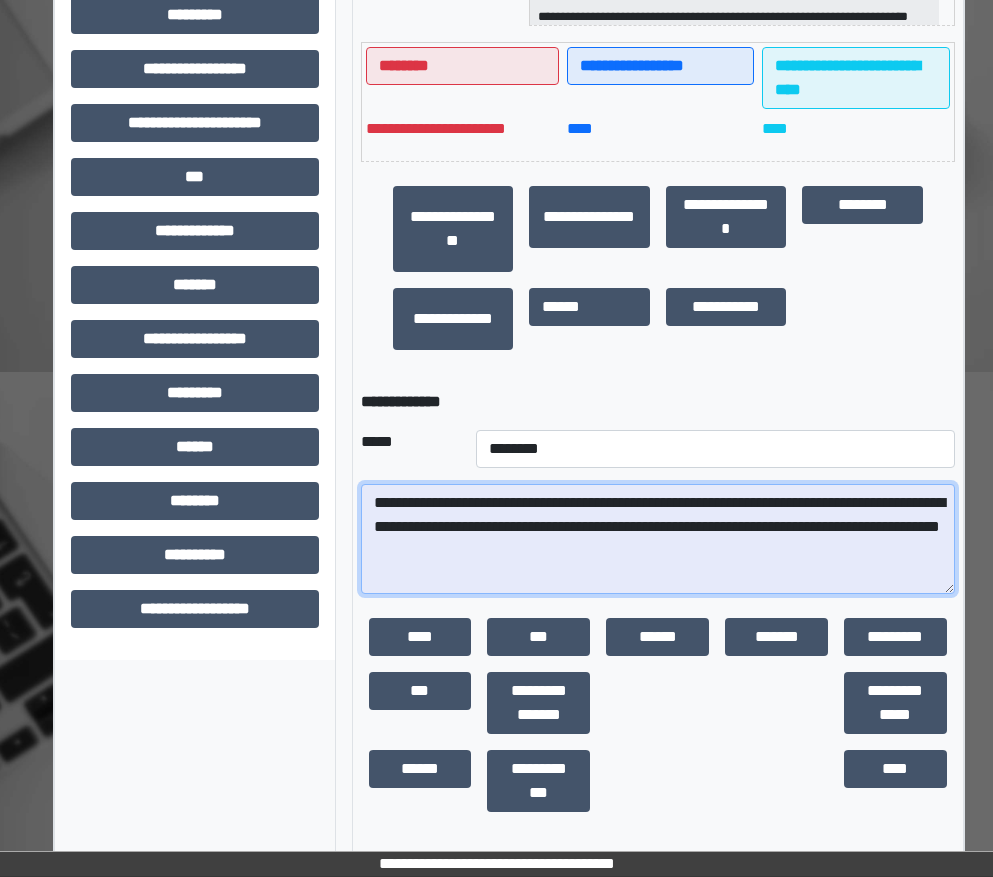 scroll, scrollTop: 521, scrollLeft: 0, axis: vertical 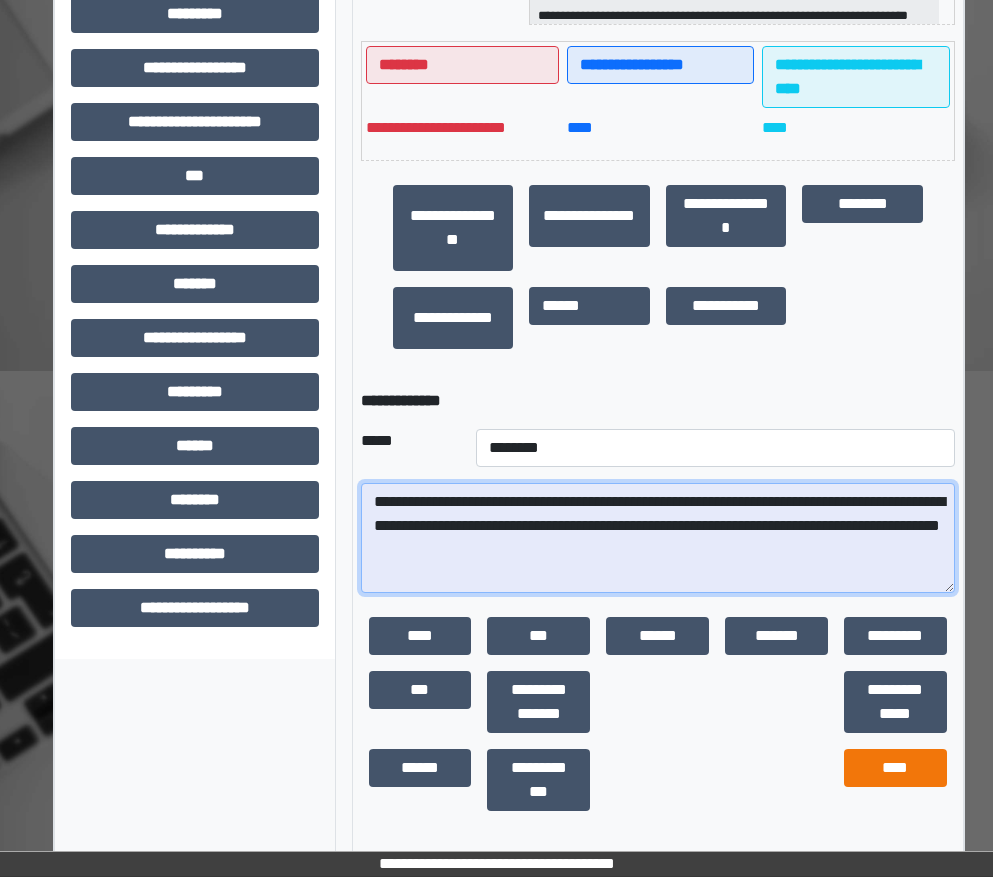 type on "**********" 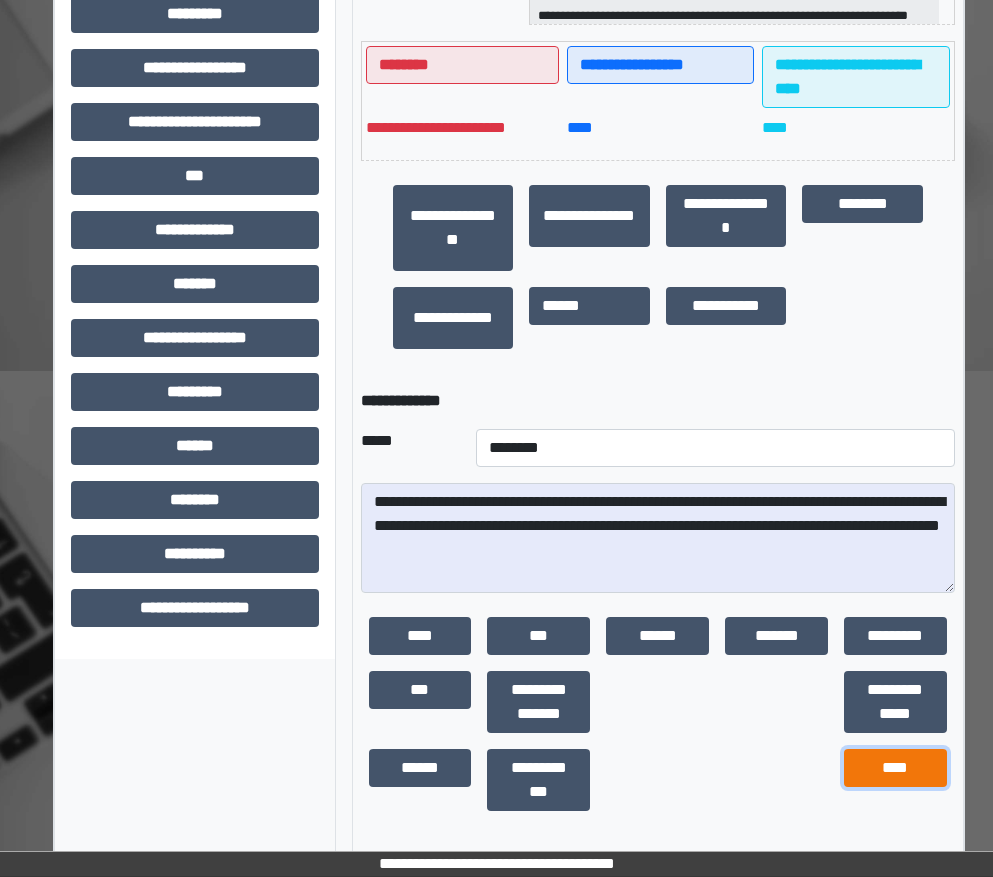 click on "****" at bounding box center (895, 768) 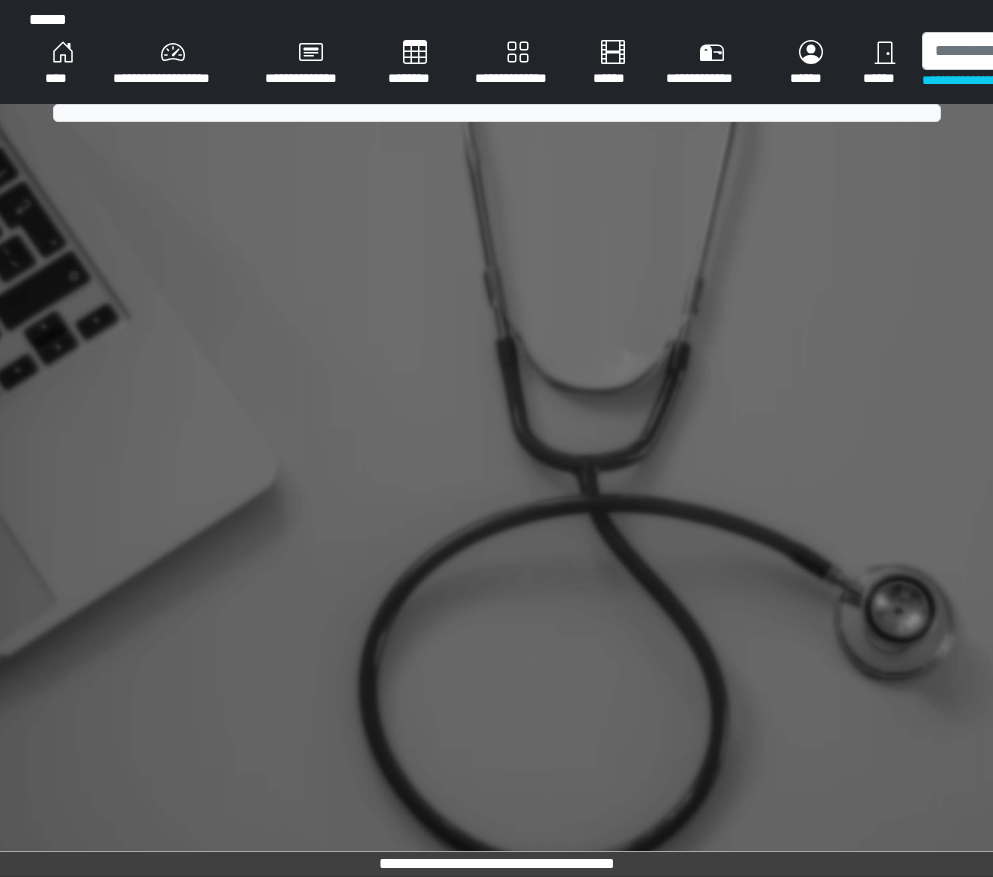 scroll, scrollTop: 0, scrollLeft: 0, axis: both 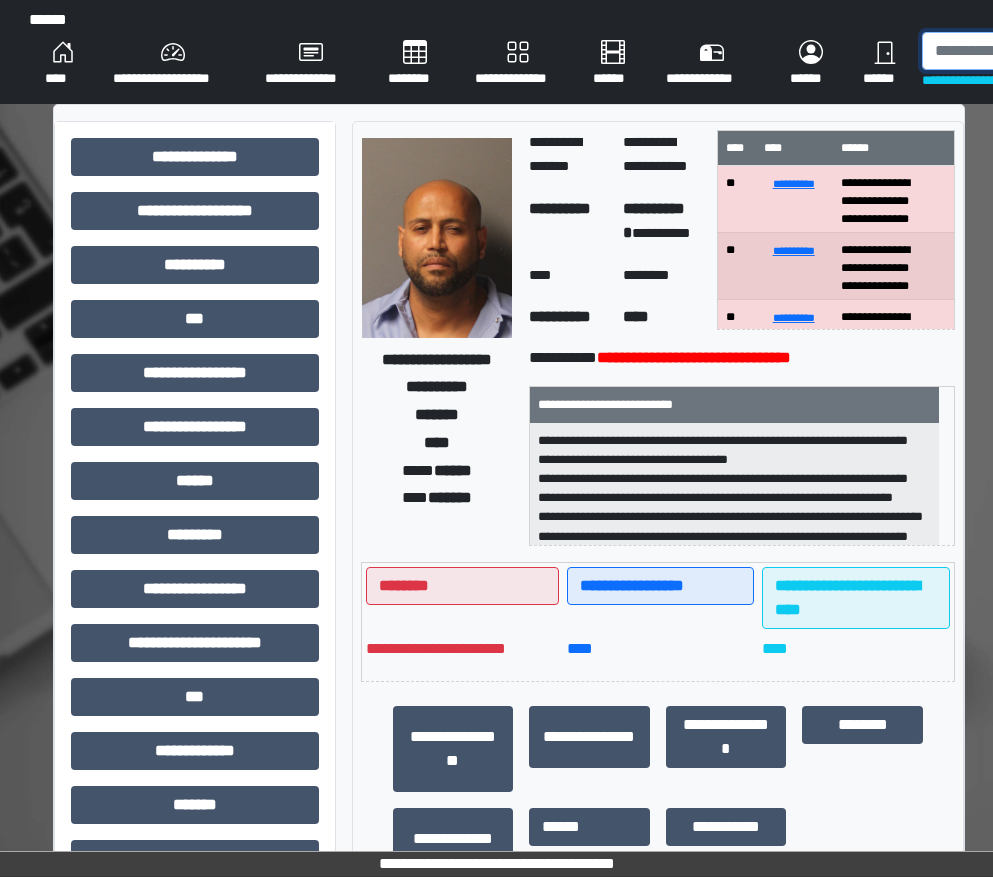 click at bounding box center [1025, 51] 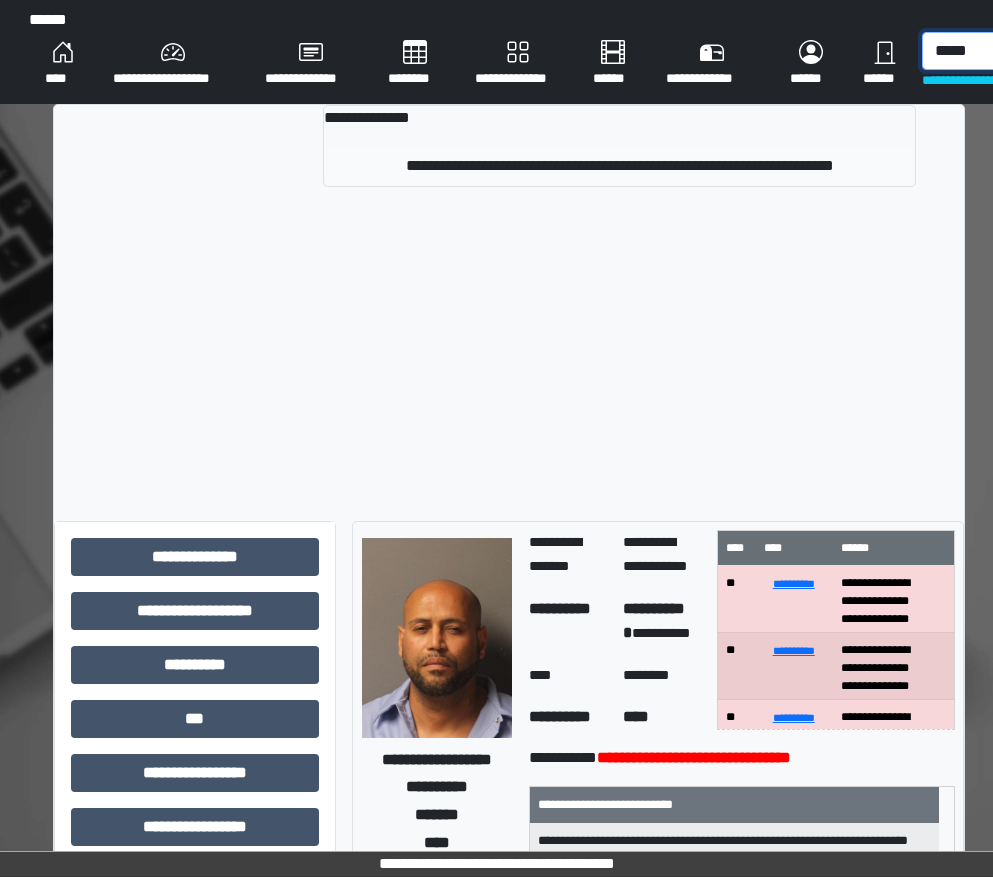 type on "*****" 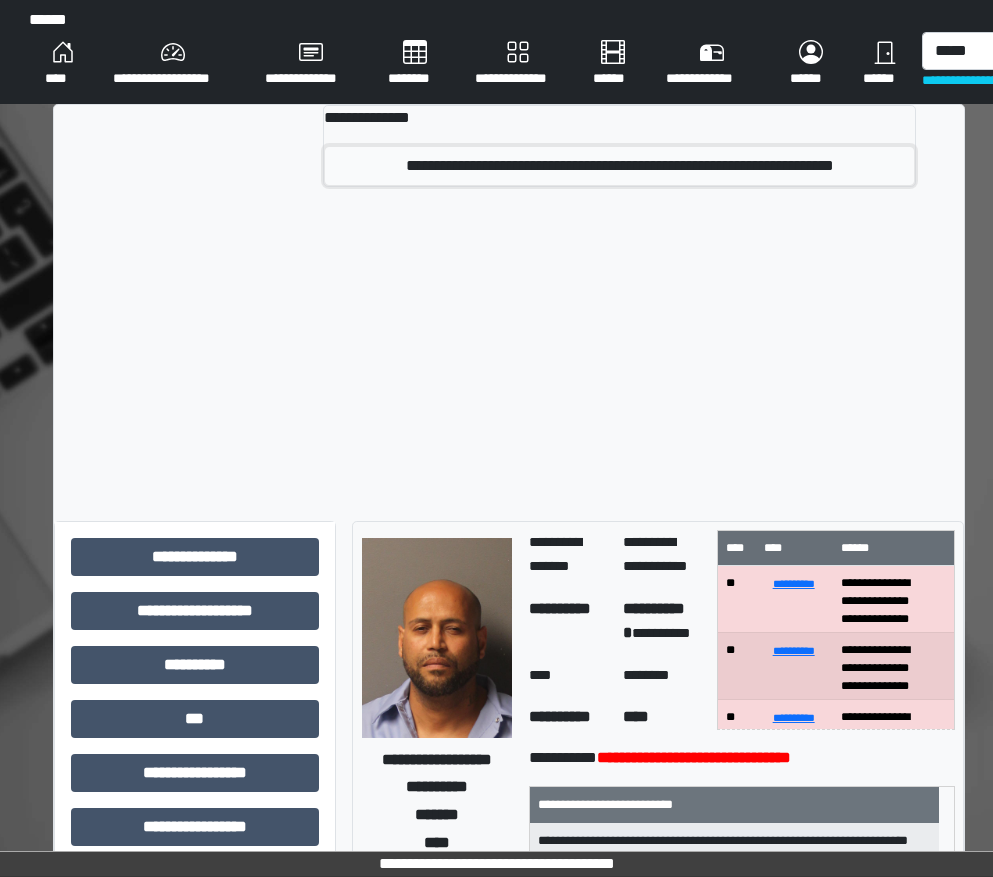 click on "**********" at bounding box center (619, 166) 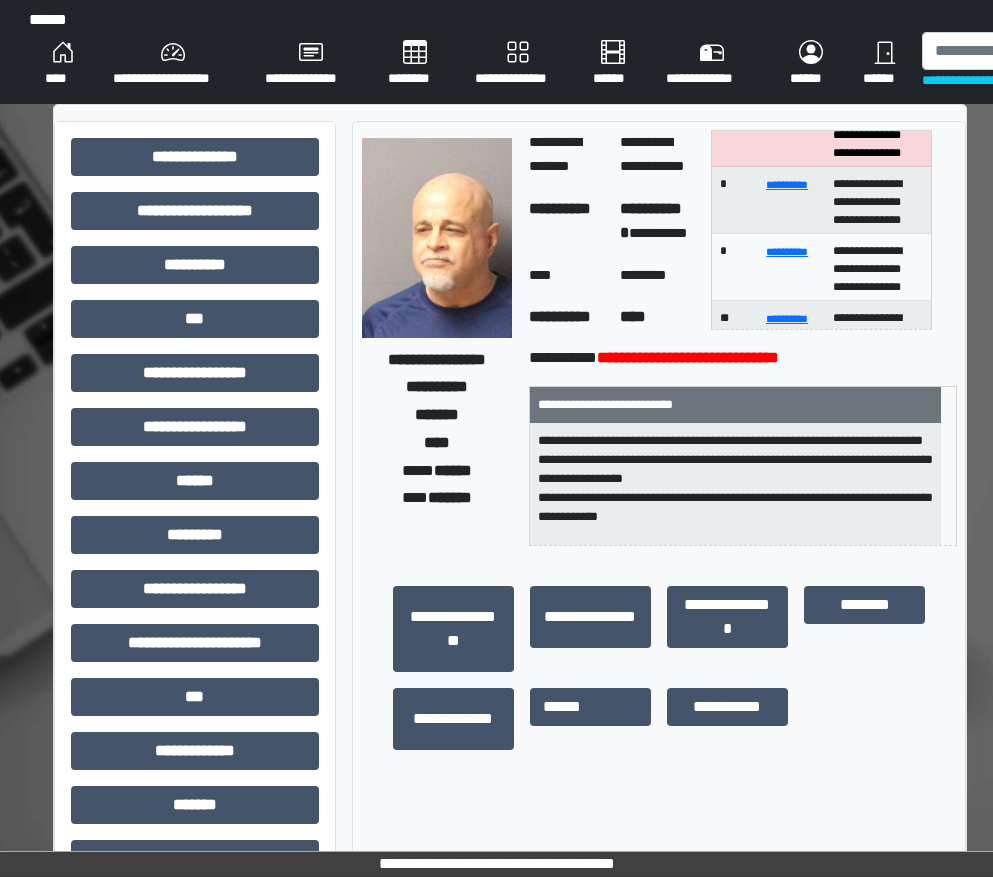 scroll, scrollTop: 0, scrollLeft: 0, axis: both 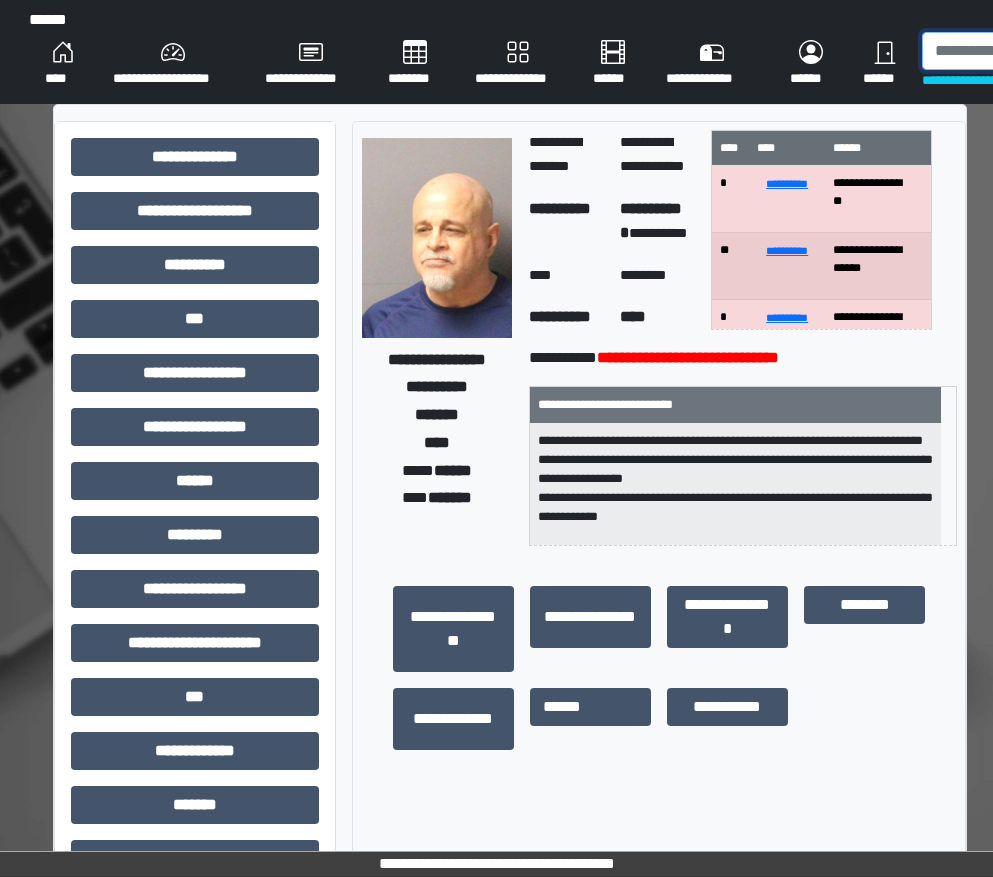 click at bounding box center (1025, 51) 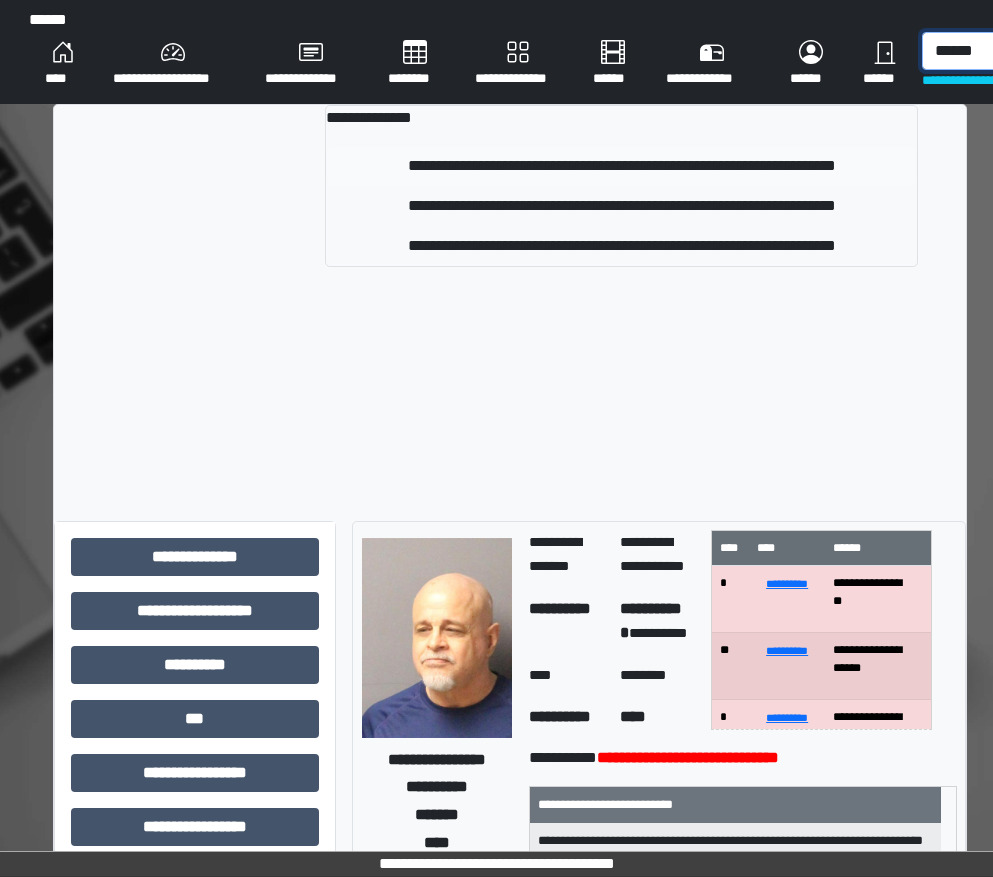 type on "******" 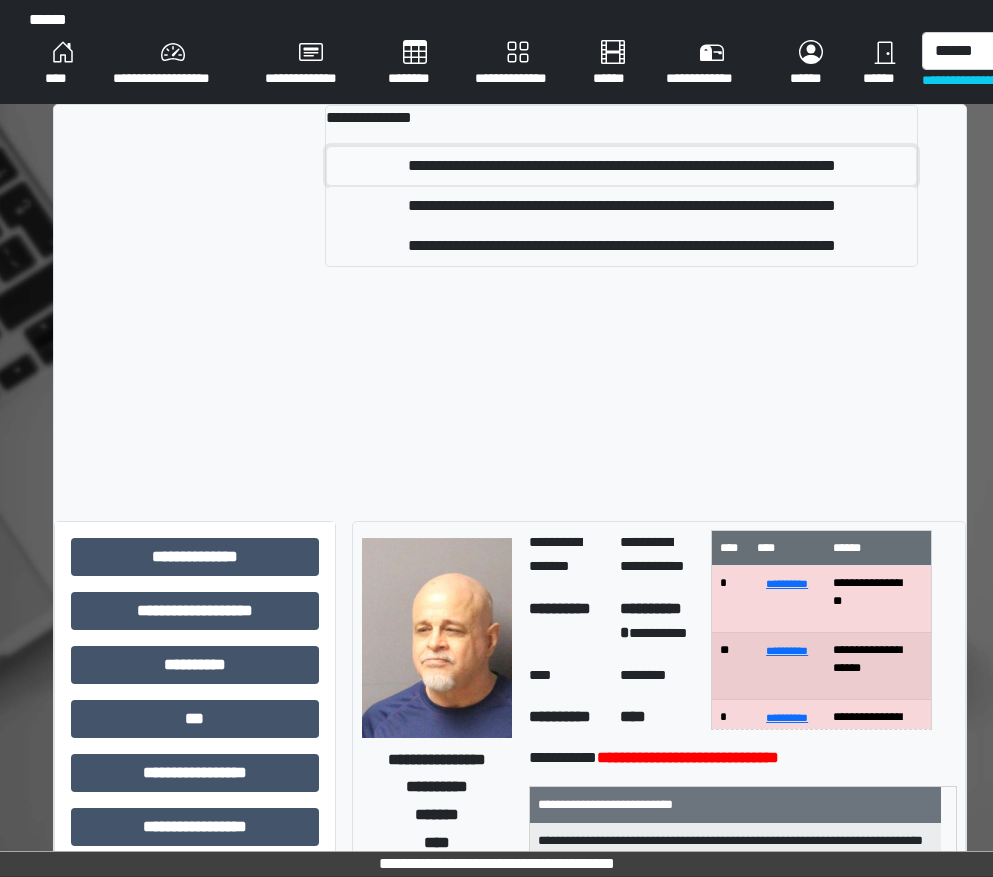 click on "**********" at bounding box center [621, 166] 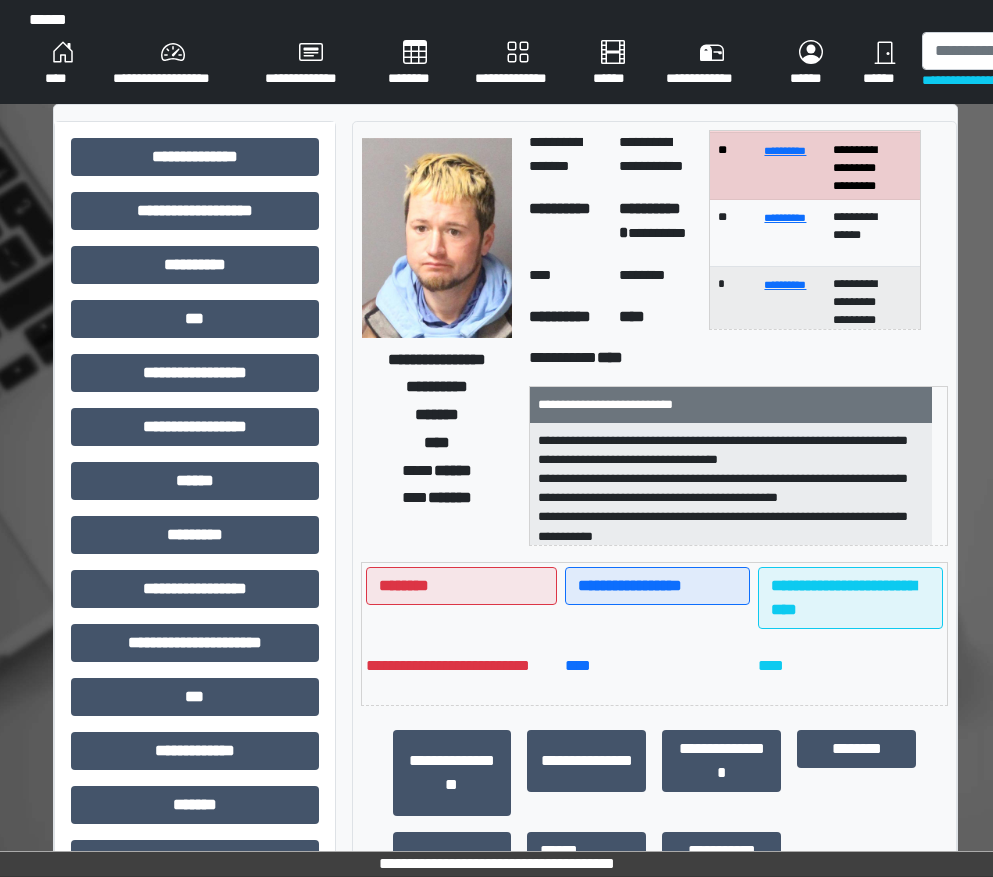 scroll, scrollTop: 0, scrollLeft: 0, axis: both 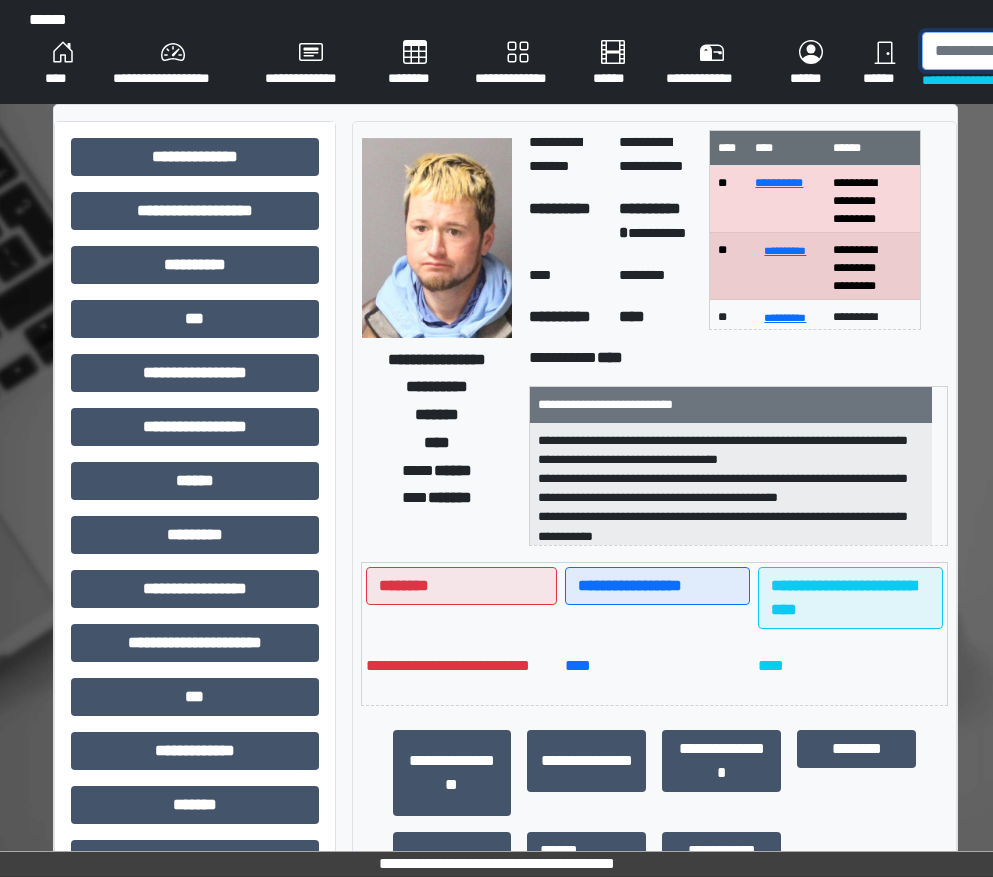 click at bounding box center (1025, 51) 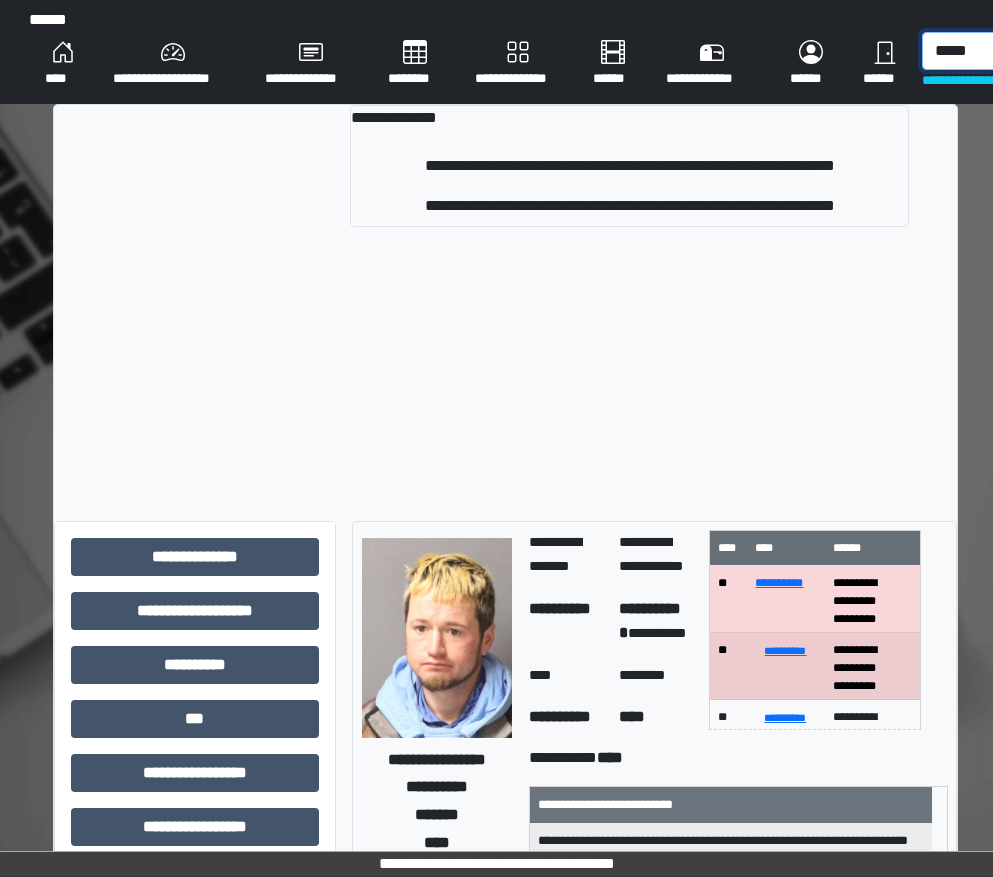 type on "*****" 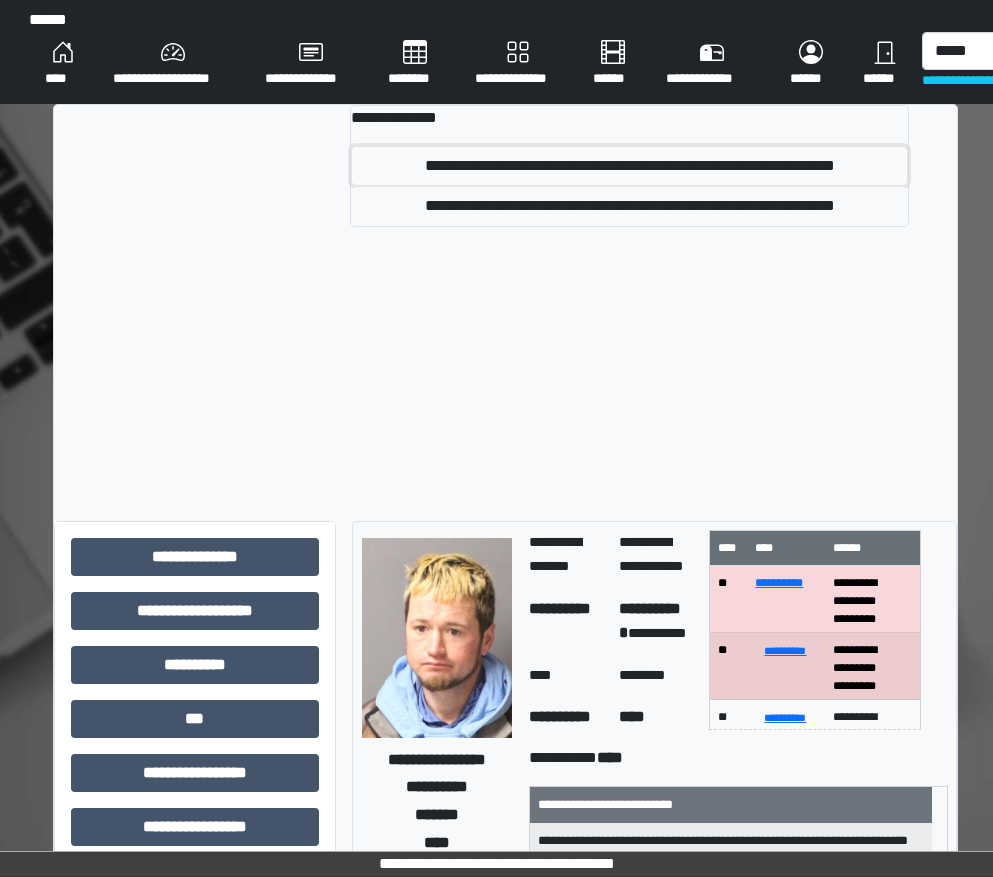 click on "**********" at bounding box center [630, 166] 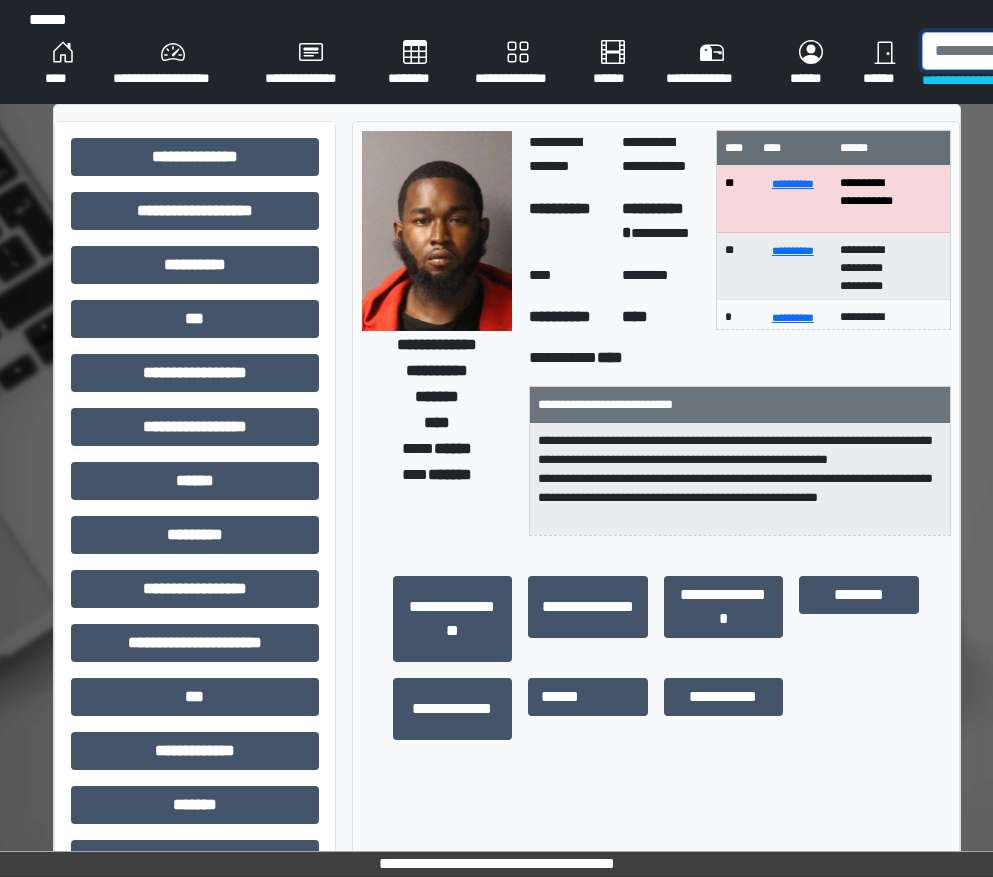 click at bounding box center [1025, 51] 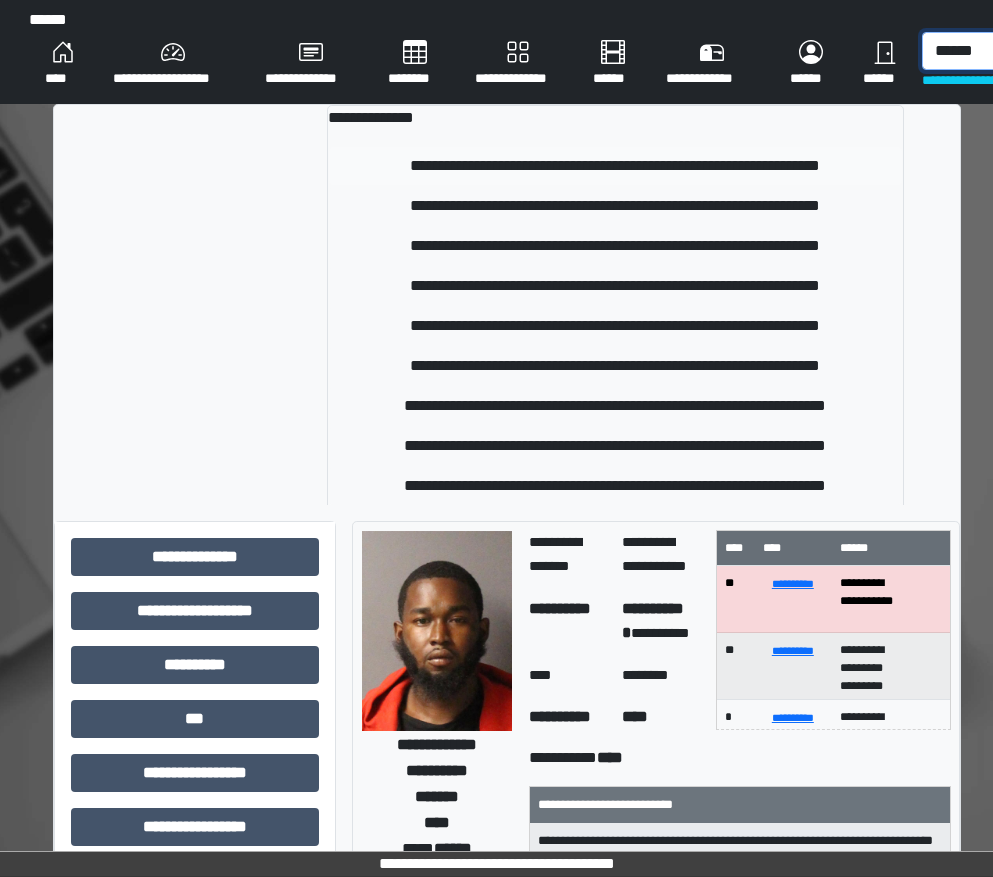 type on "******" 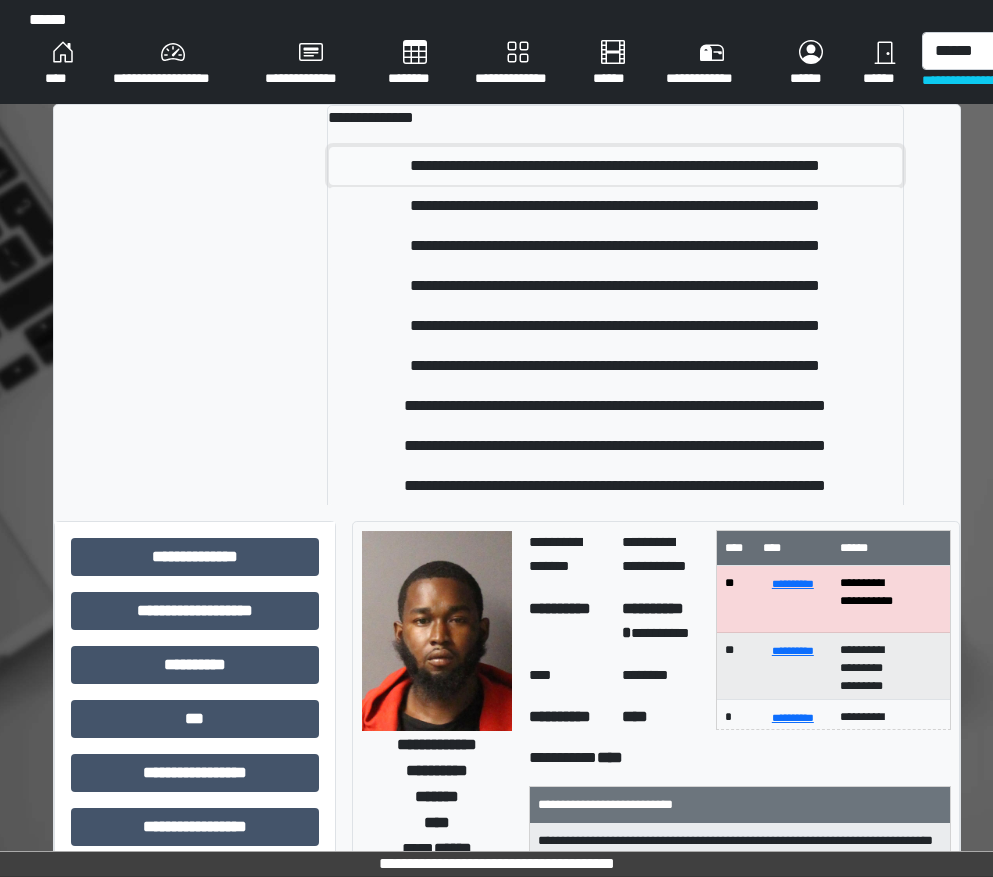 click on "**********" at bounding box center (615, 166) 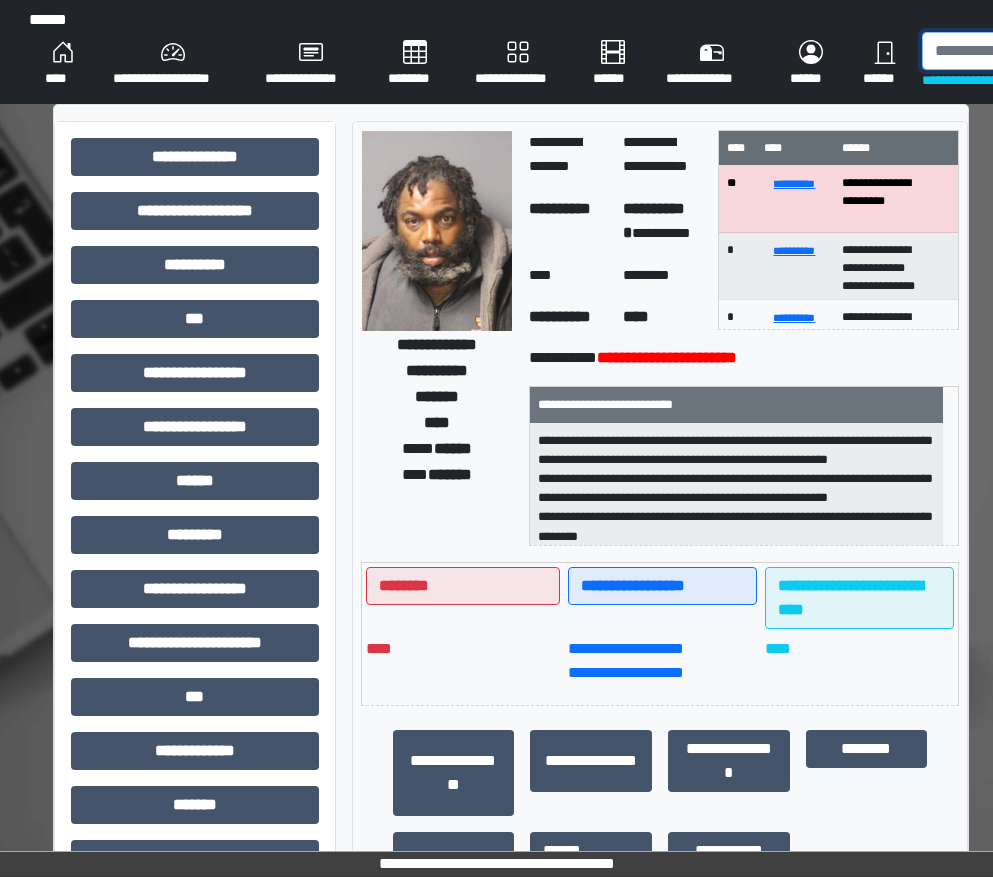 click at bounding box center (1025, 51) 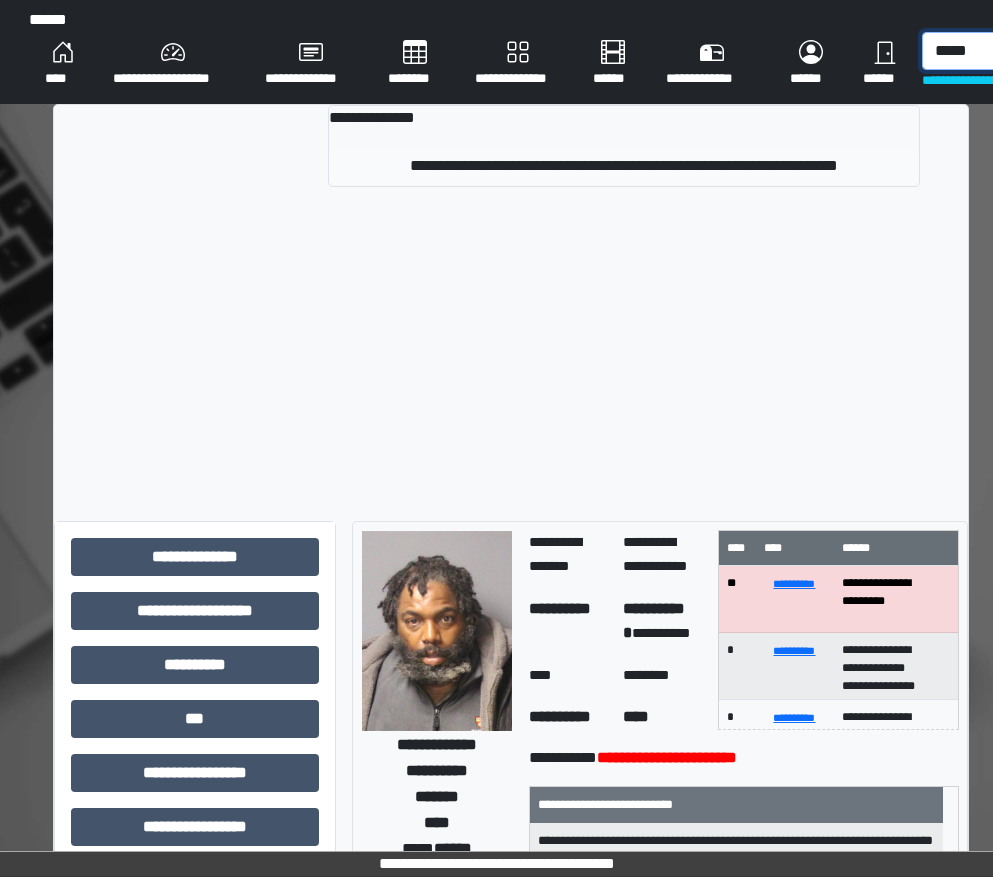type on "*****" 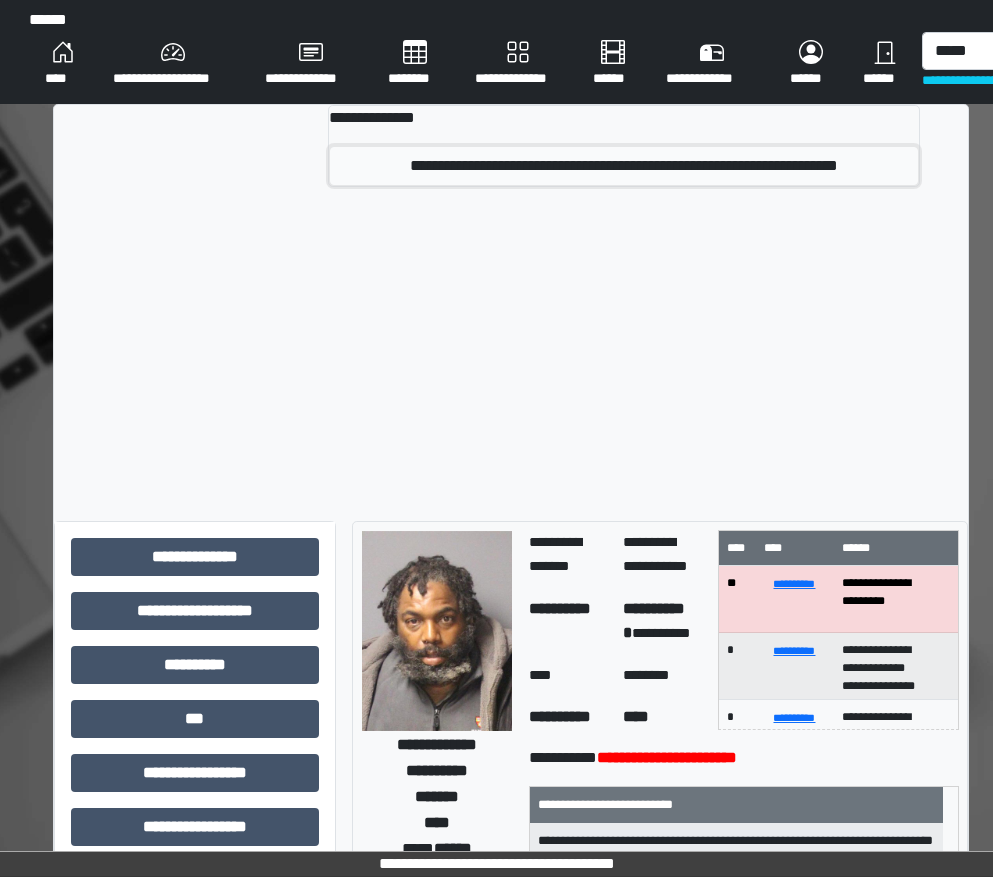 click on "**********" at bounding box center (624, 166) 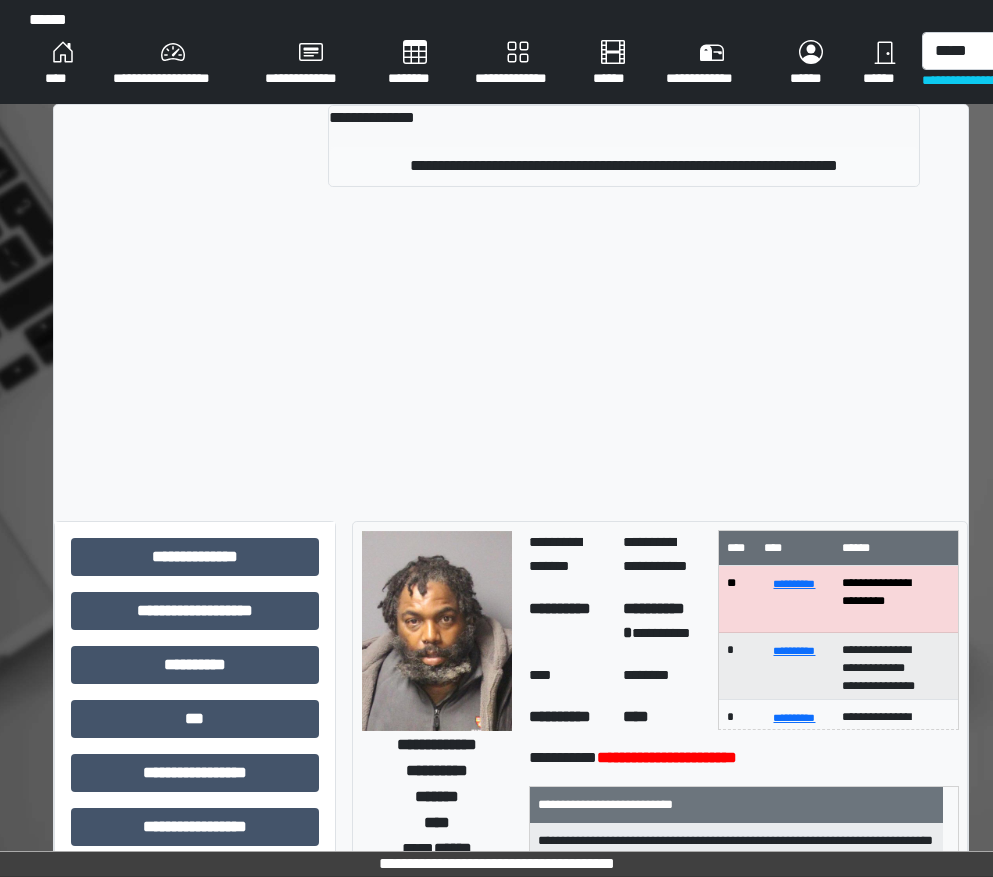 type 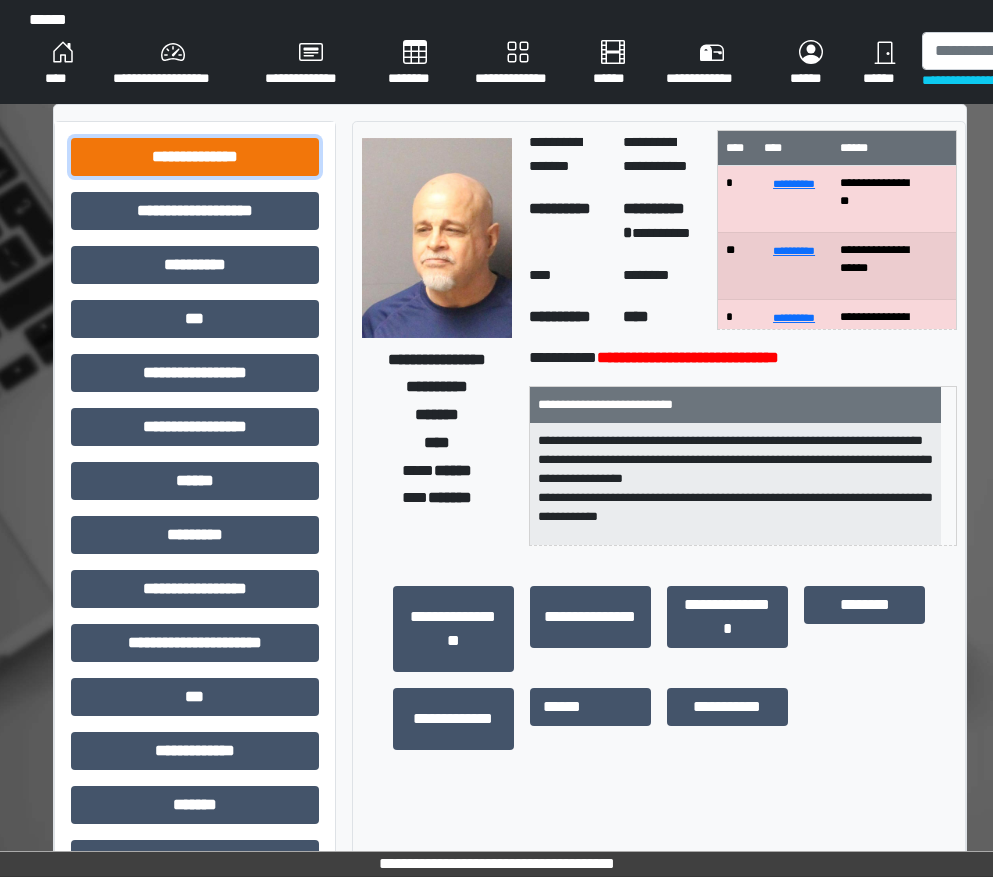 click on "**********" at bounding box center (195, 157) 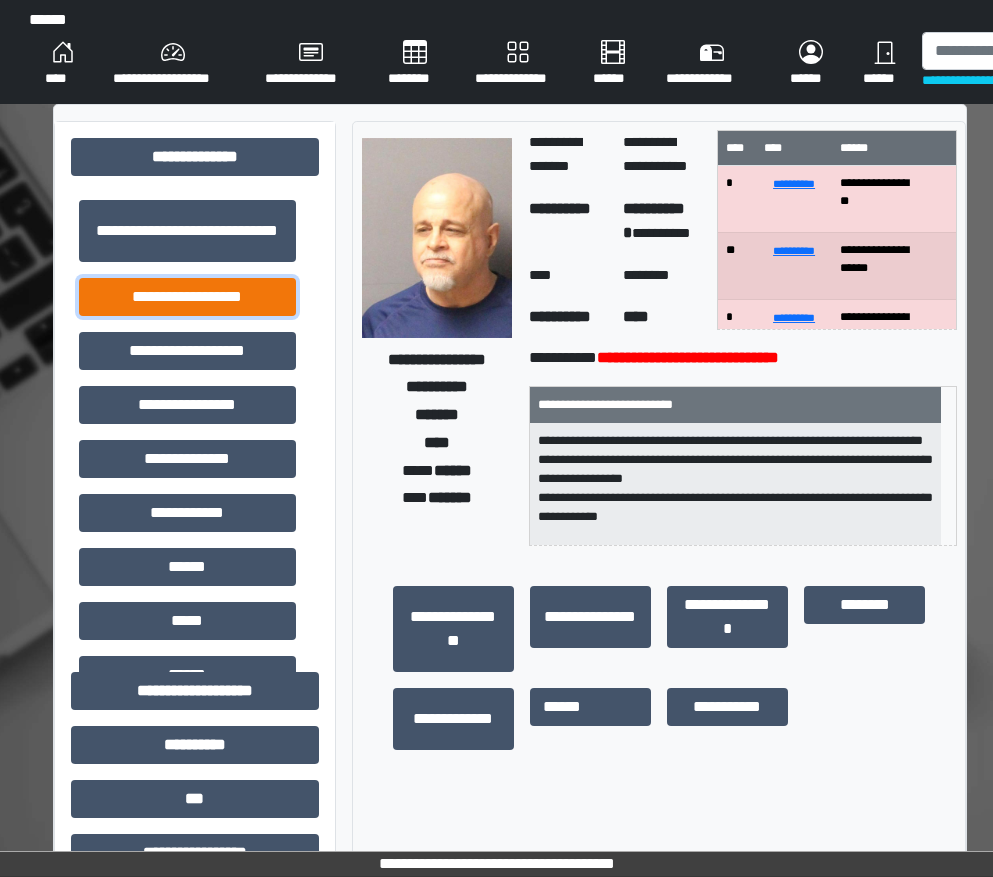 click on "**********" at bounding box center (187, 297) 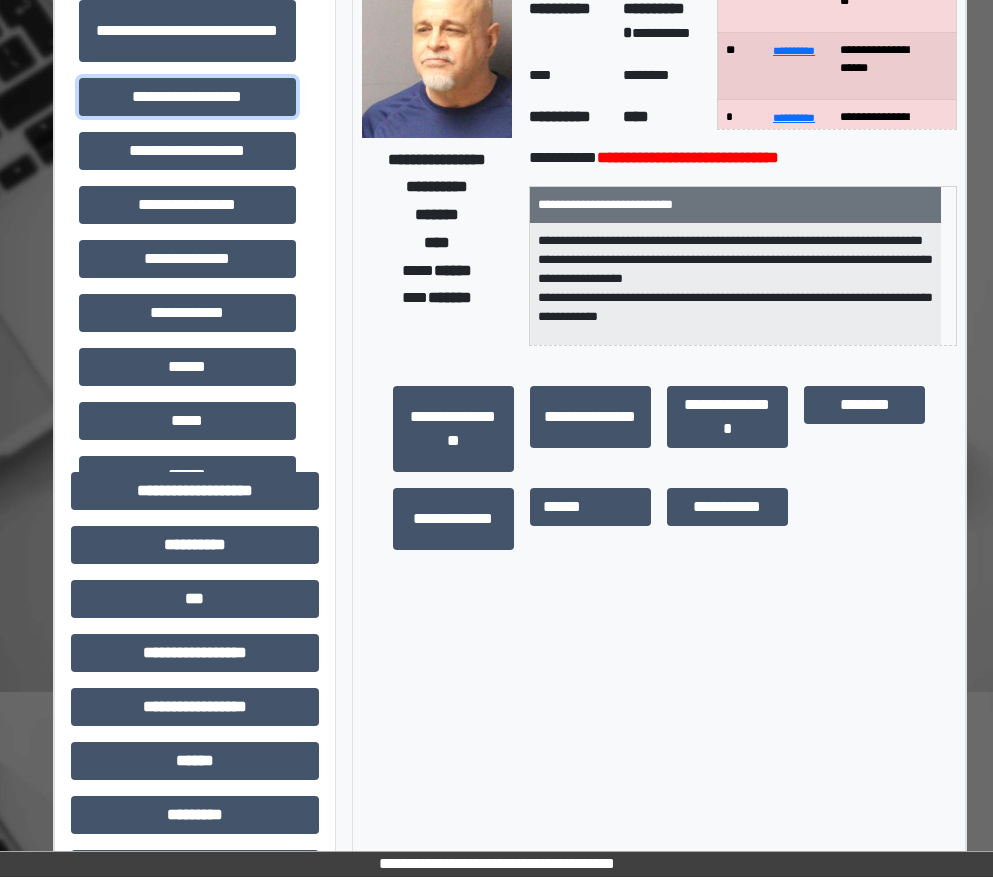 scroll, scrollTop: 600, scrollLeft: 0, axis: vertical 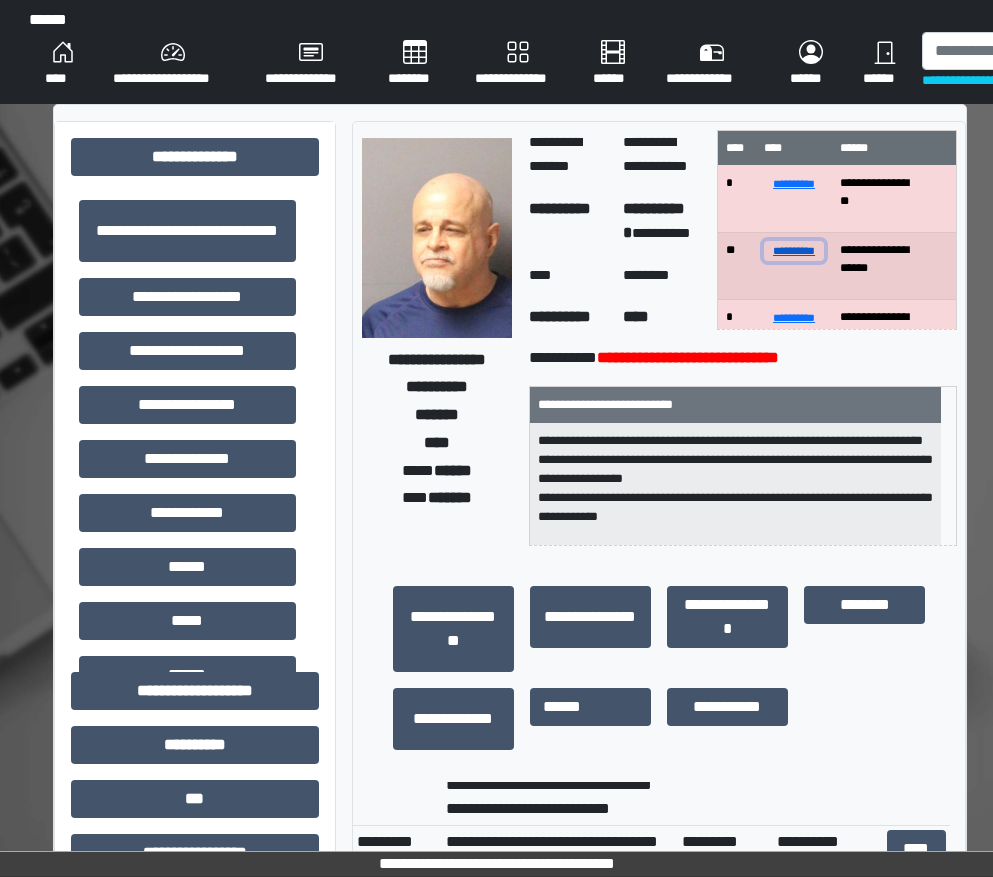click on "**********" at bounding box center [794, 250] 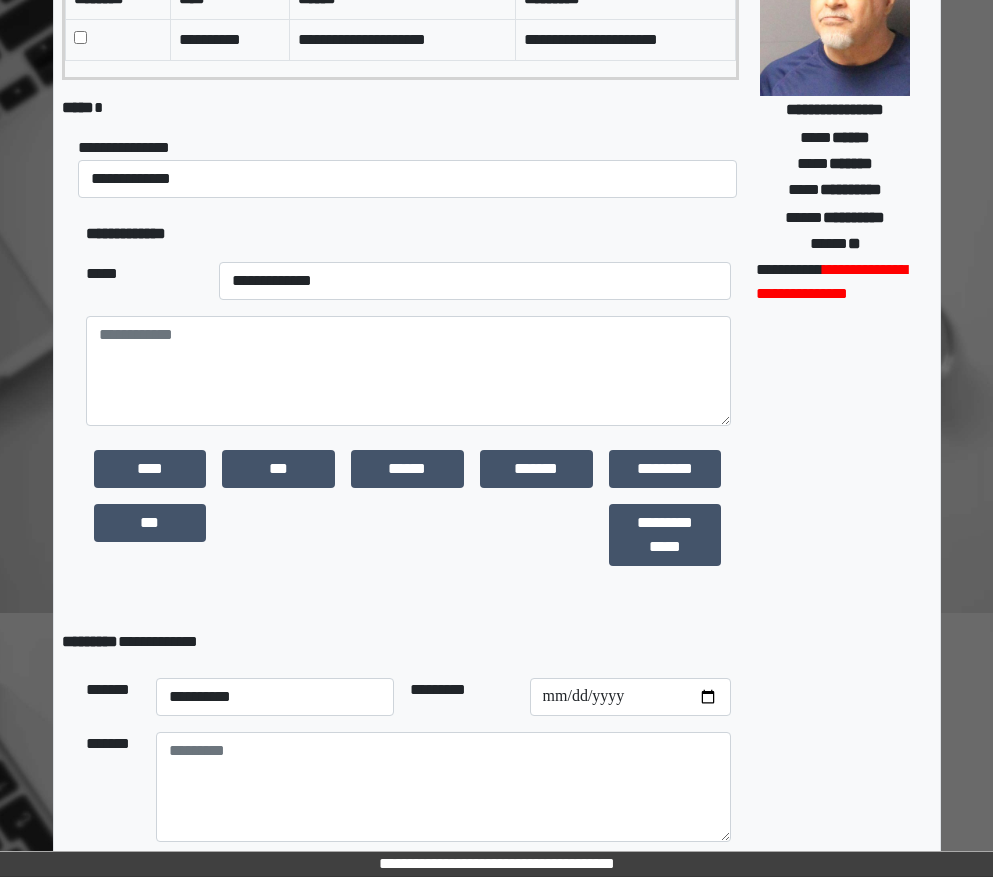 scroll, scrollTop: 300, scrollLeft: 0, axis: vertical 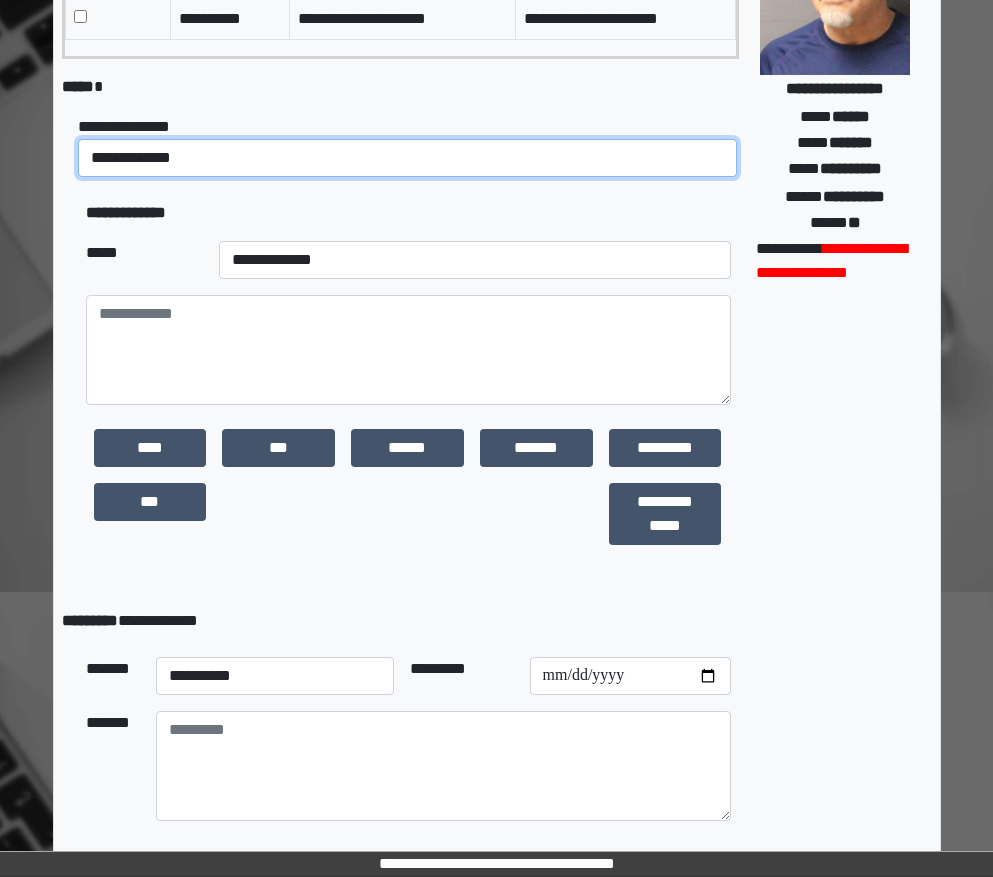 click on "**********" at bounding box center [408, 158] 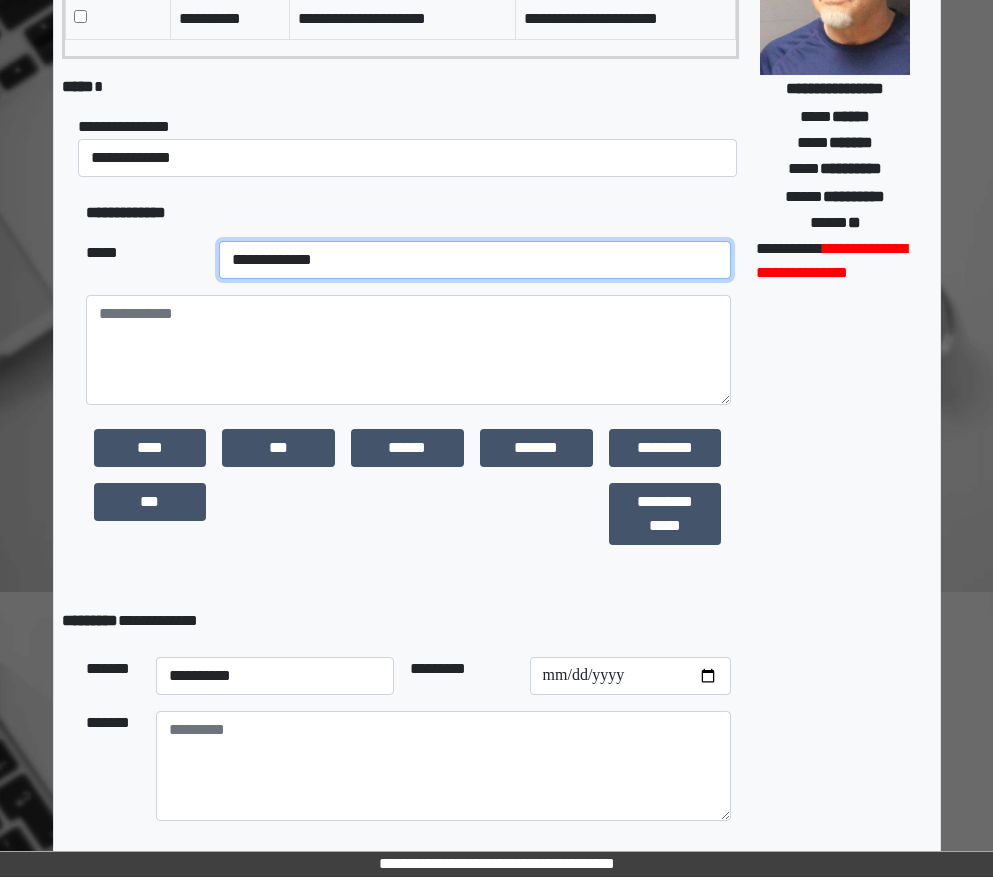 click on "**********" at bounding box center (475, 260) 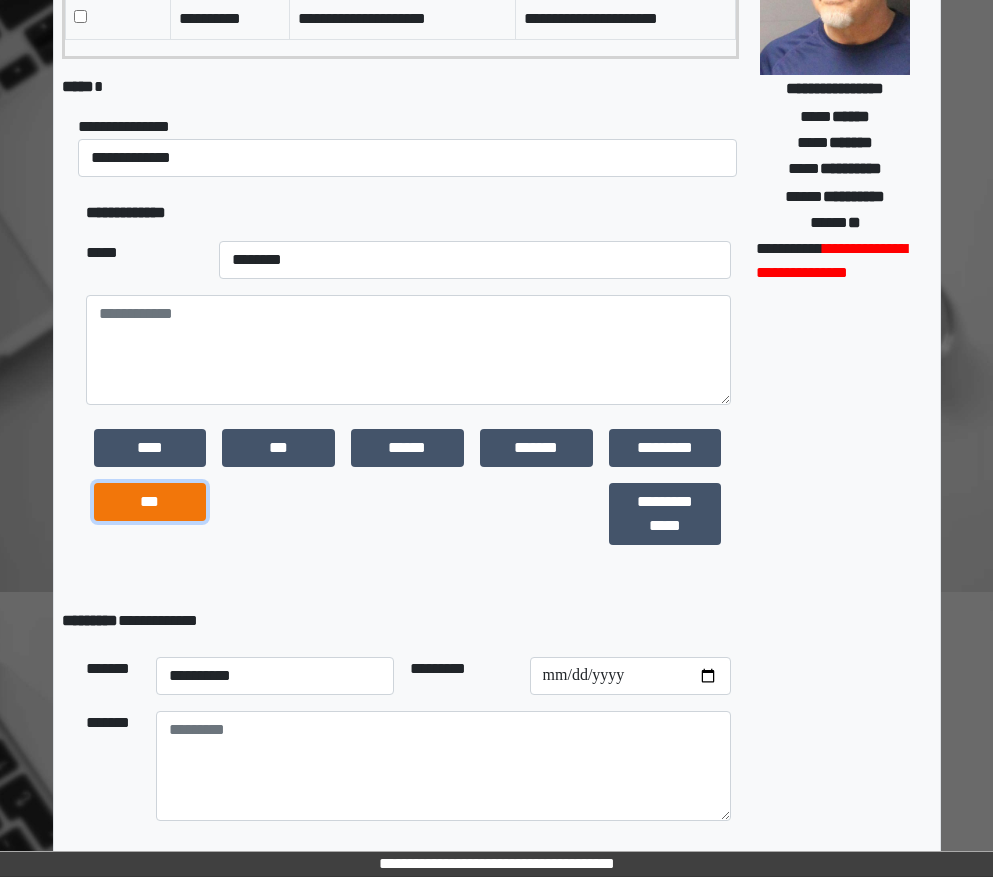 click on "***" at bounding box center (150, 502) 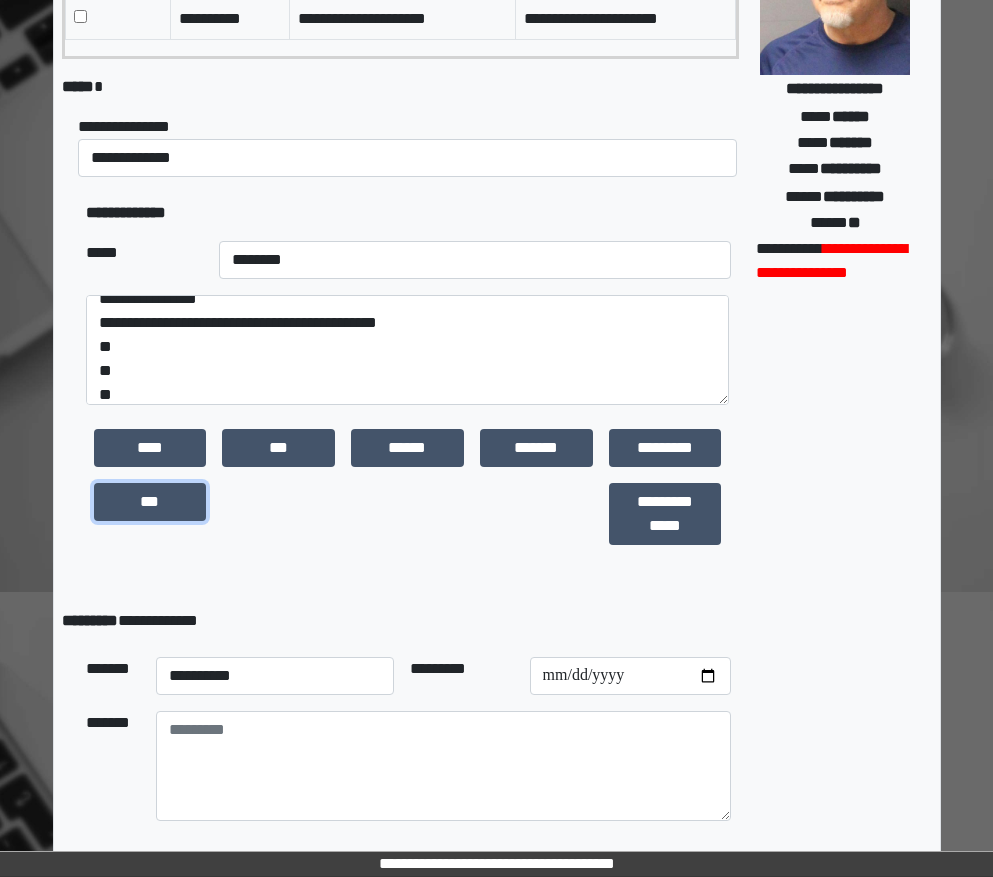 scroll, scrollTop: 24, scrollLeft: 0, axis: vertical 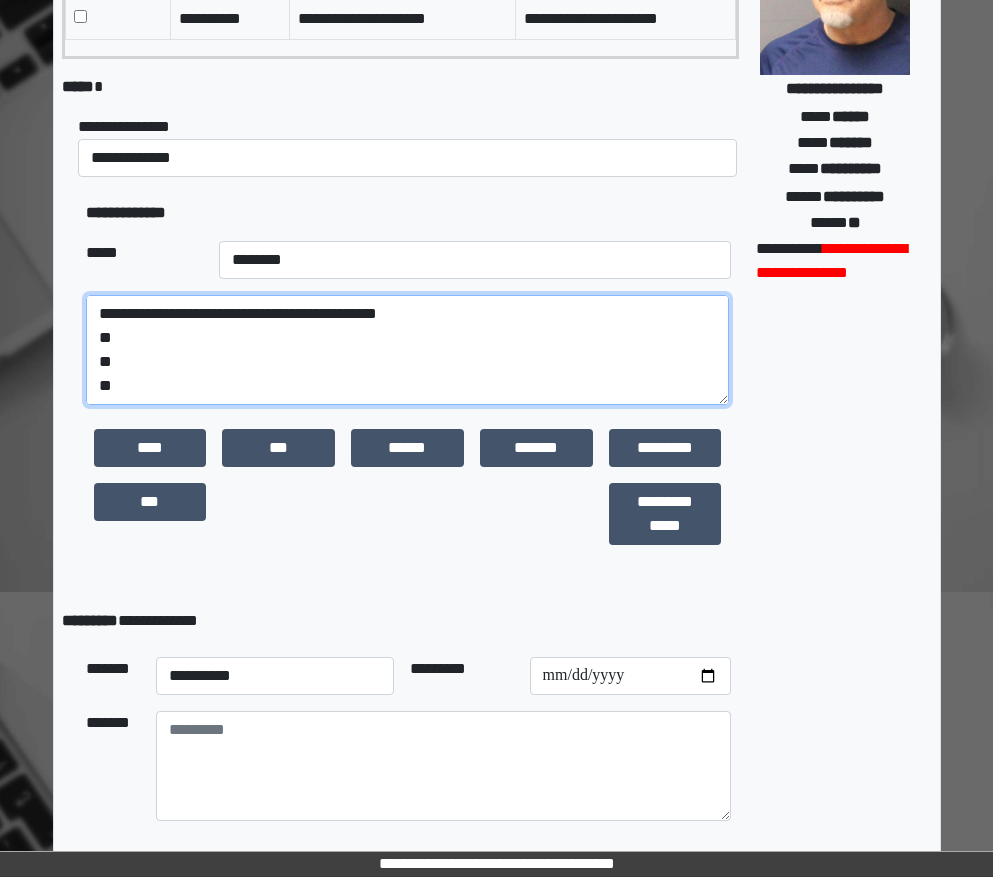 drag, startPoint x: 179, startPoint y: 402, endPoint x: 91, endPoint y: 345, distance: 104.84751 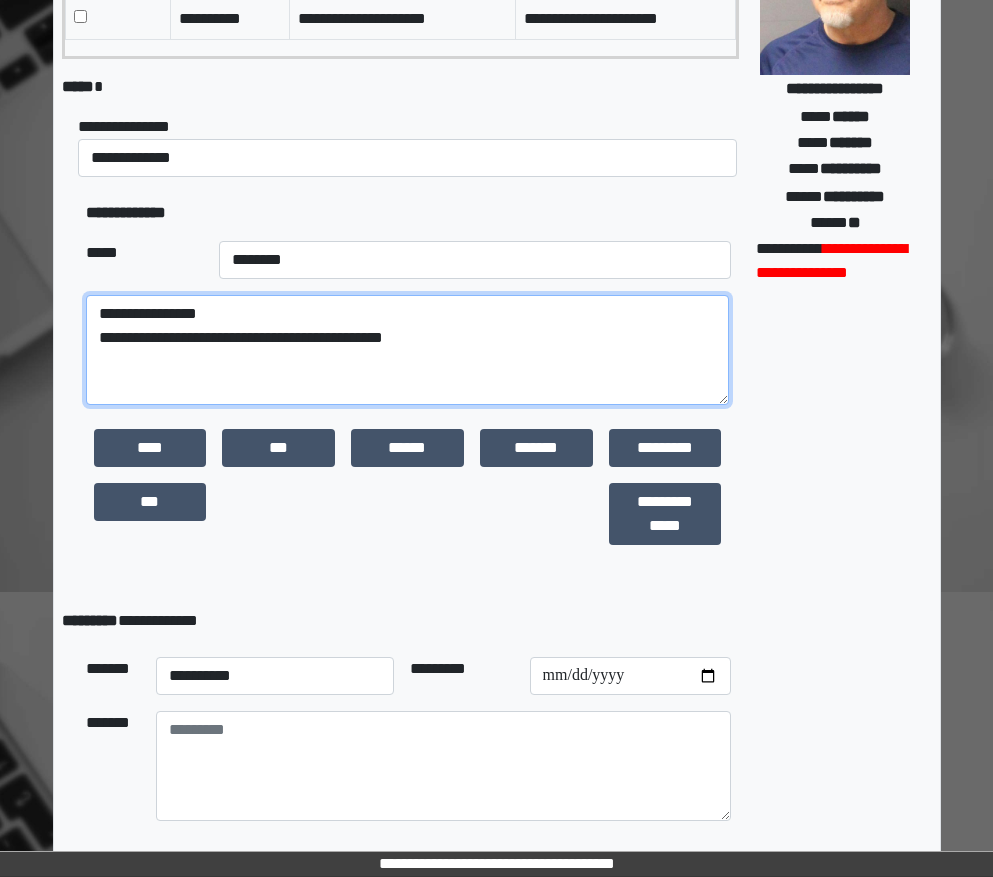 scroll, scrollTop: 0, scrollLeft: 0, axis: both 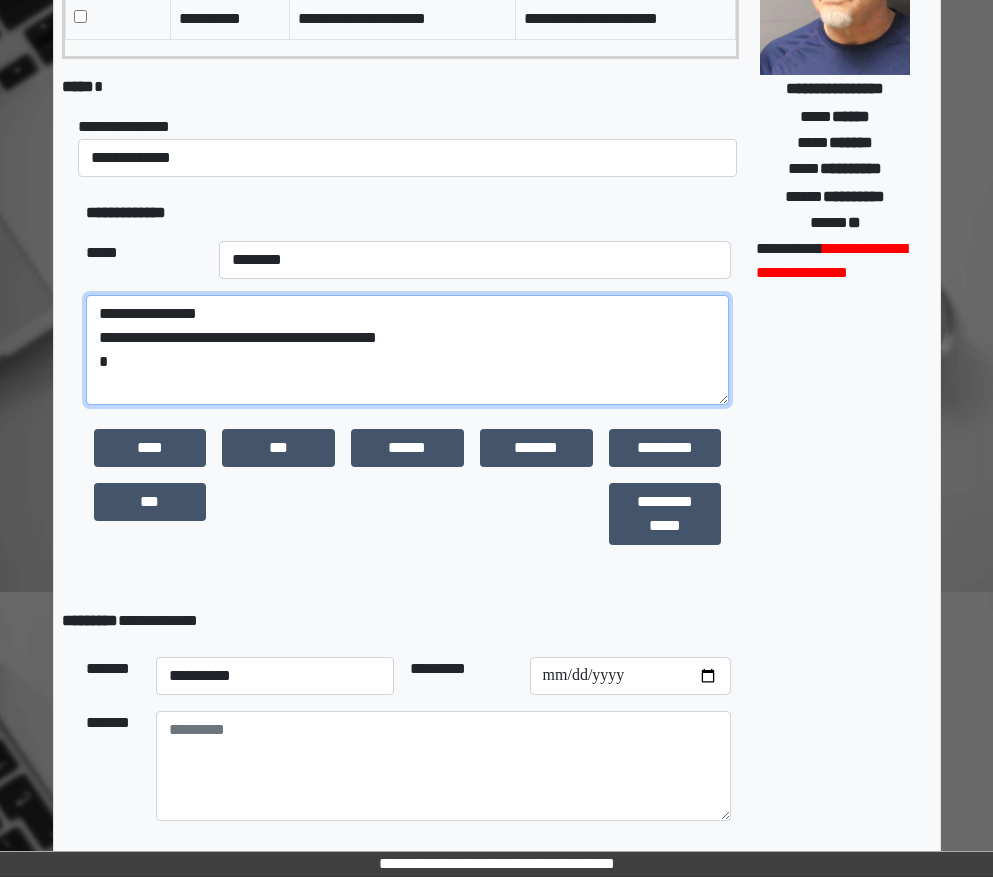 type on "**********" 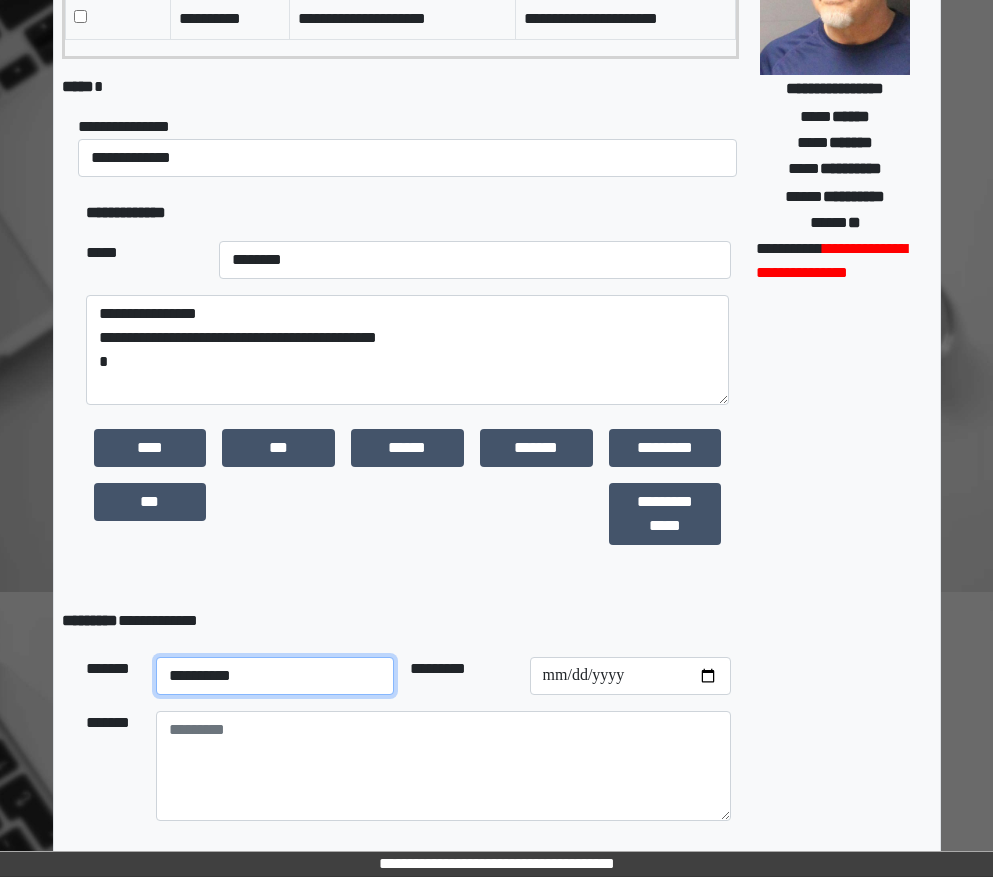 click on "**********" at bounding box center [275, 676] 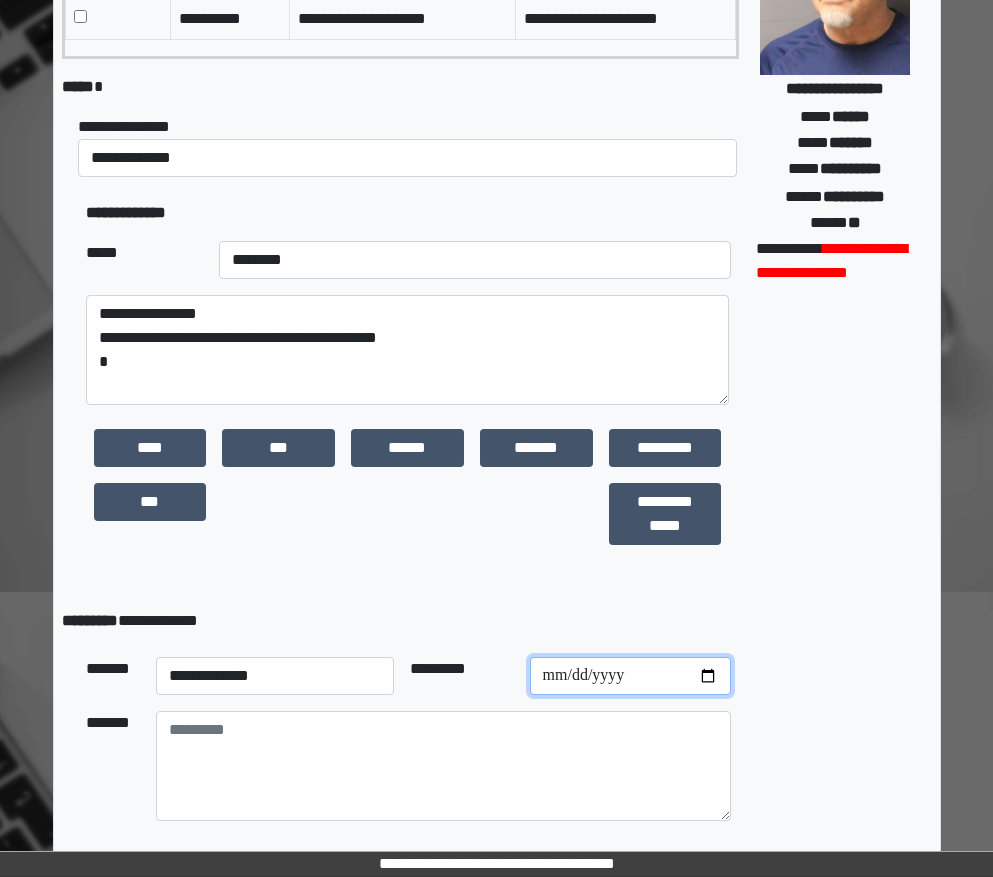 click at bounding box center [630, 676] 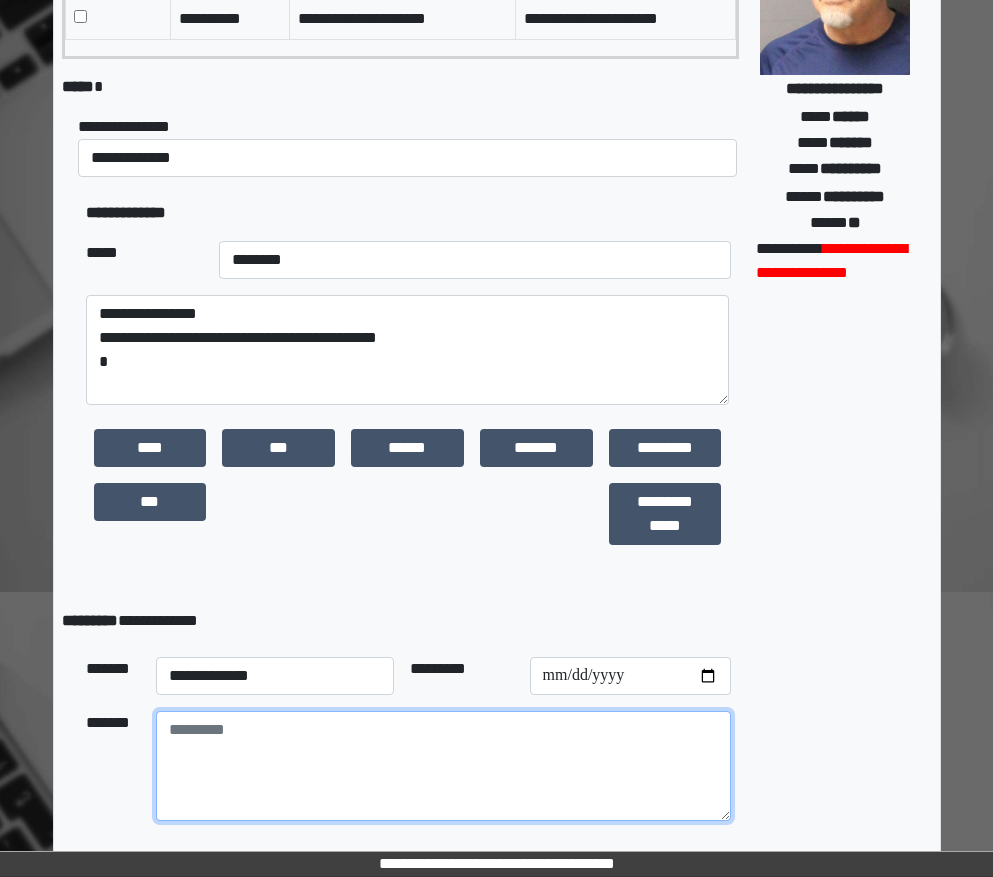 click at bounding box center (443, 766) 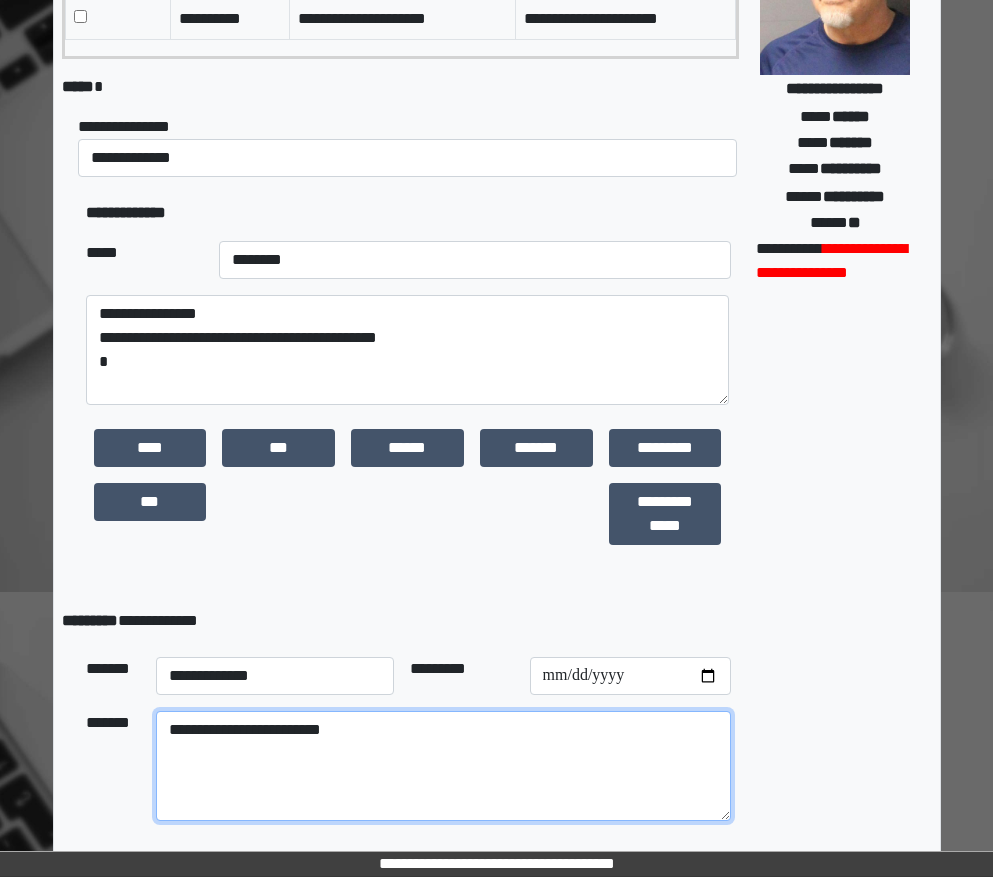 type on "**********" 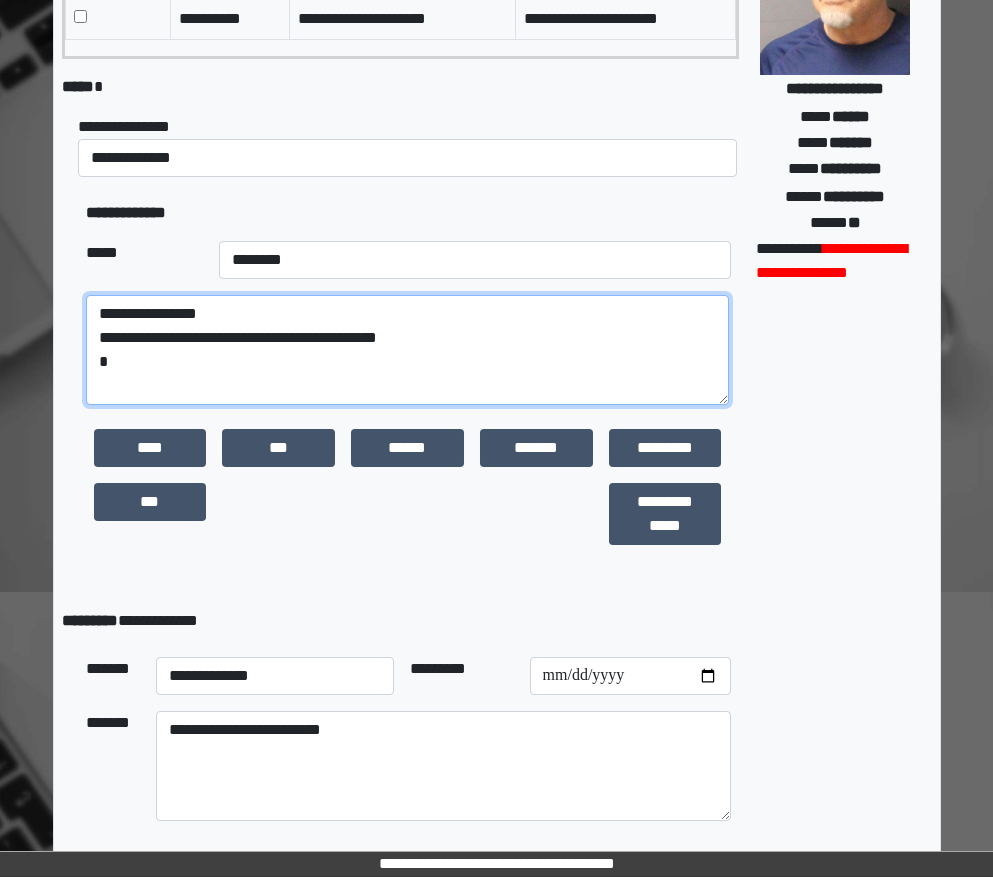 click on "**********" at bounding box center (408, 350) 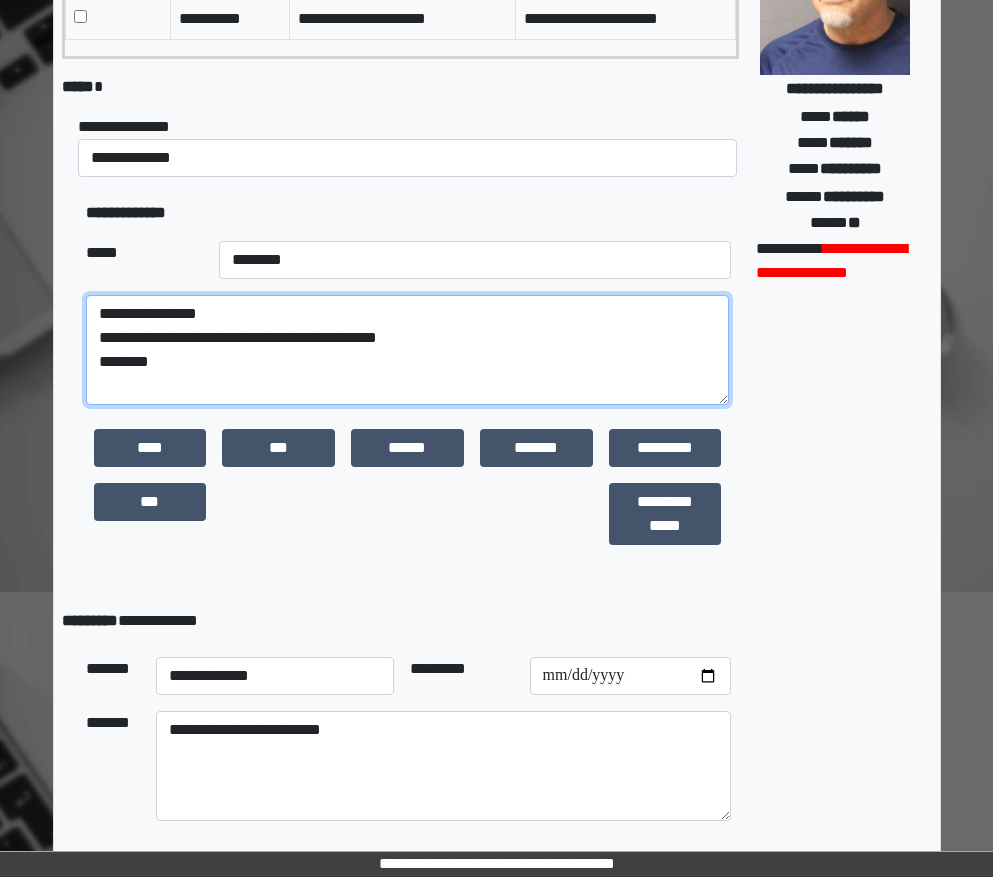 paste on "**********" 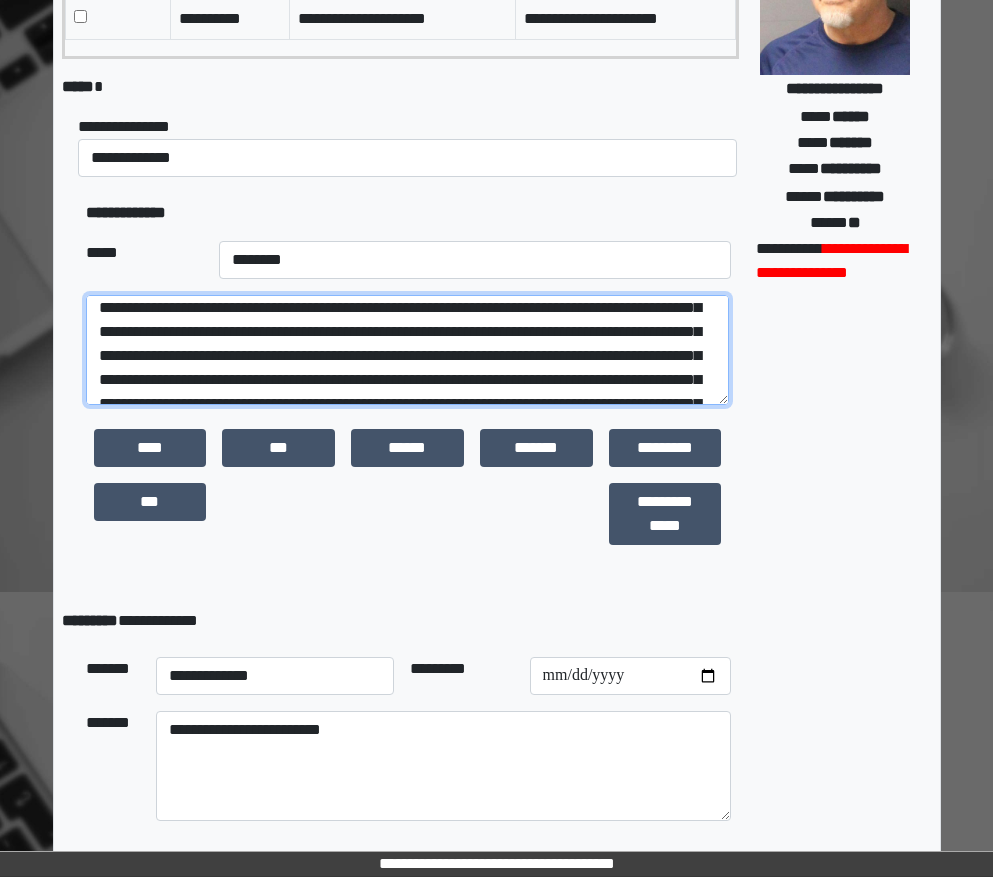 scroll, scrollTop: 6, scrollLeft: 0, axis: vertical 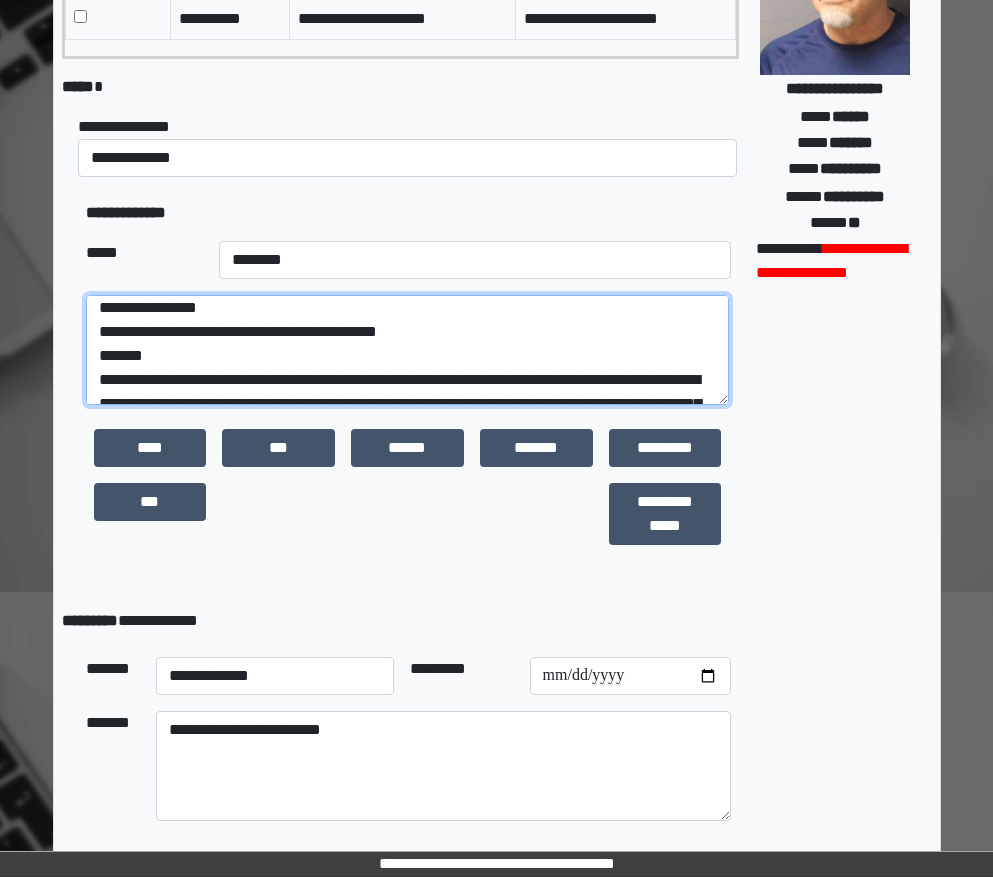 type on "**********" 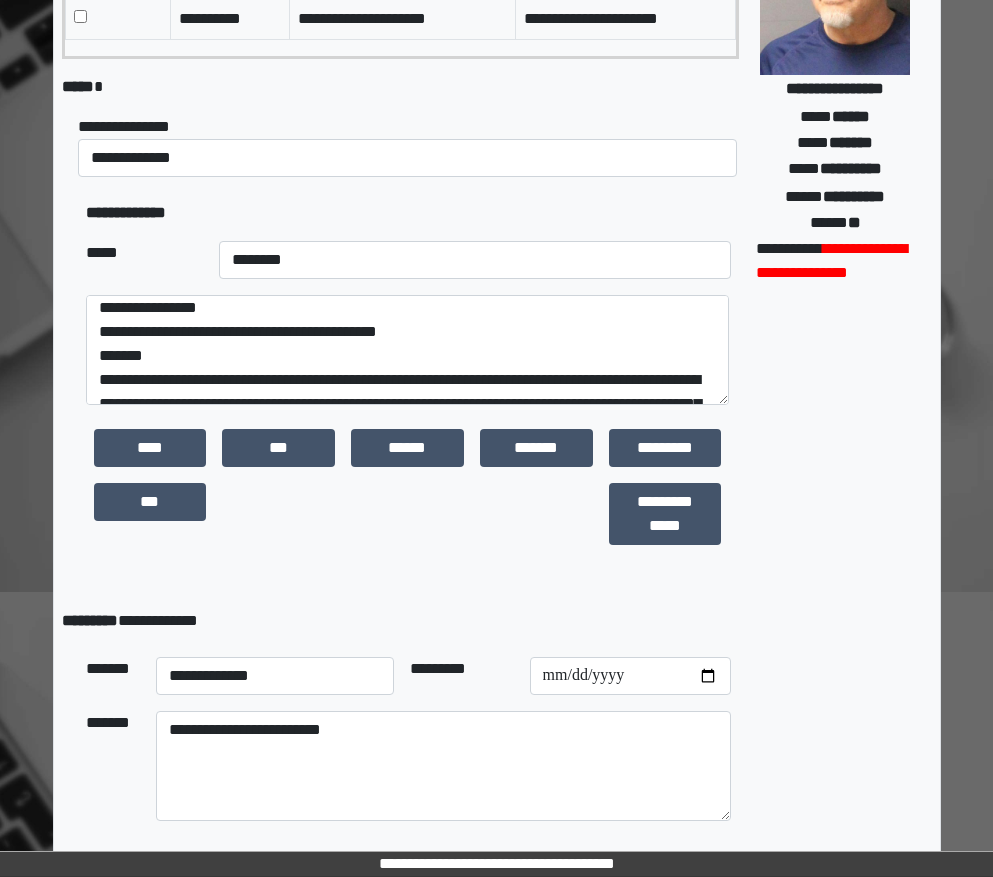 click at bounding box center (407, 514) 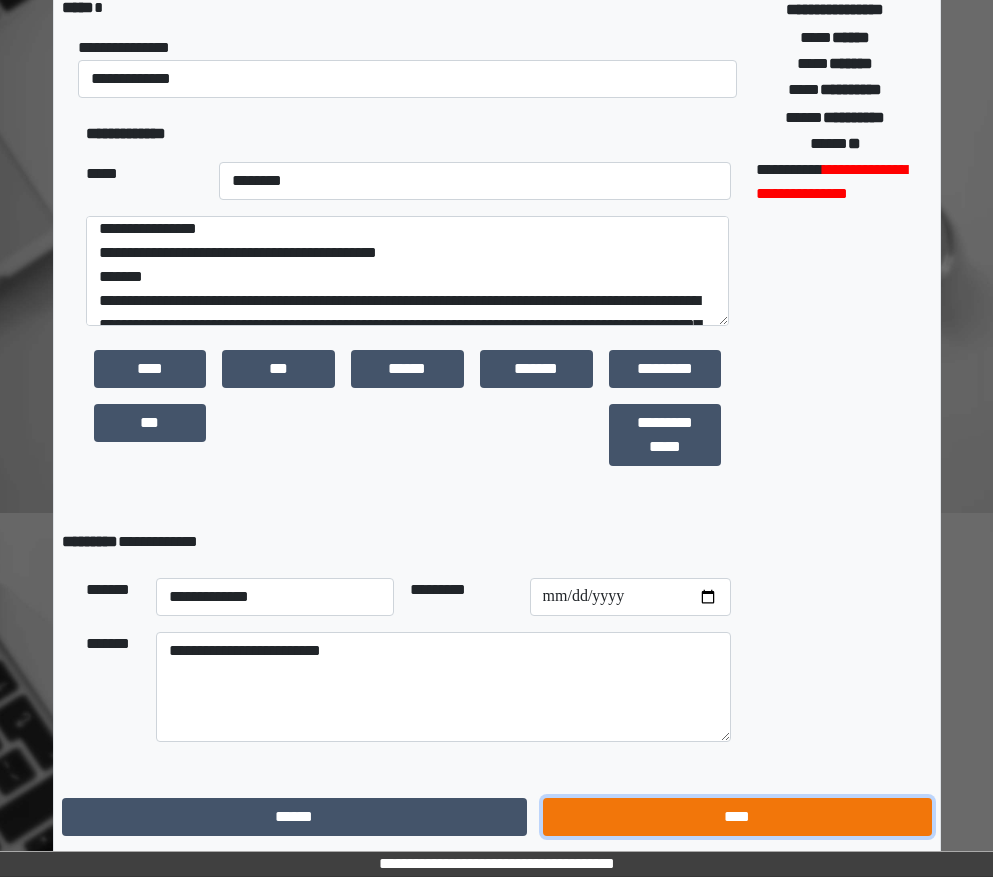 click on "****" at bounding box center (737, 817) 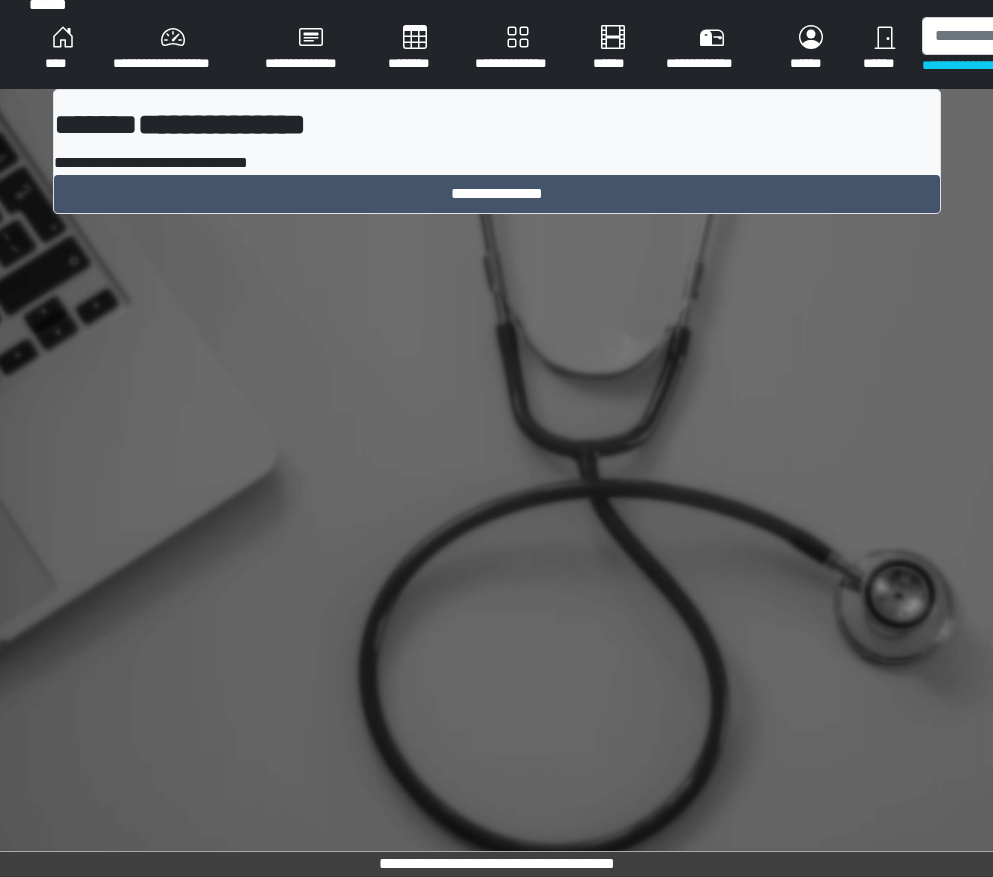 scroll, scrollTop: 15, scrollLeft: 0, axis: vertical 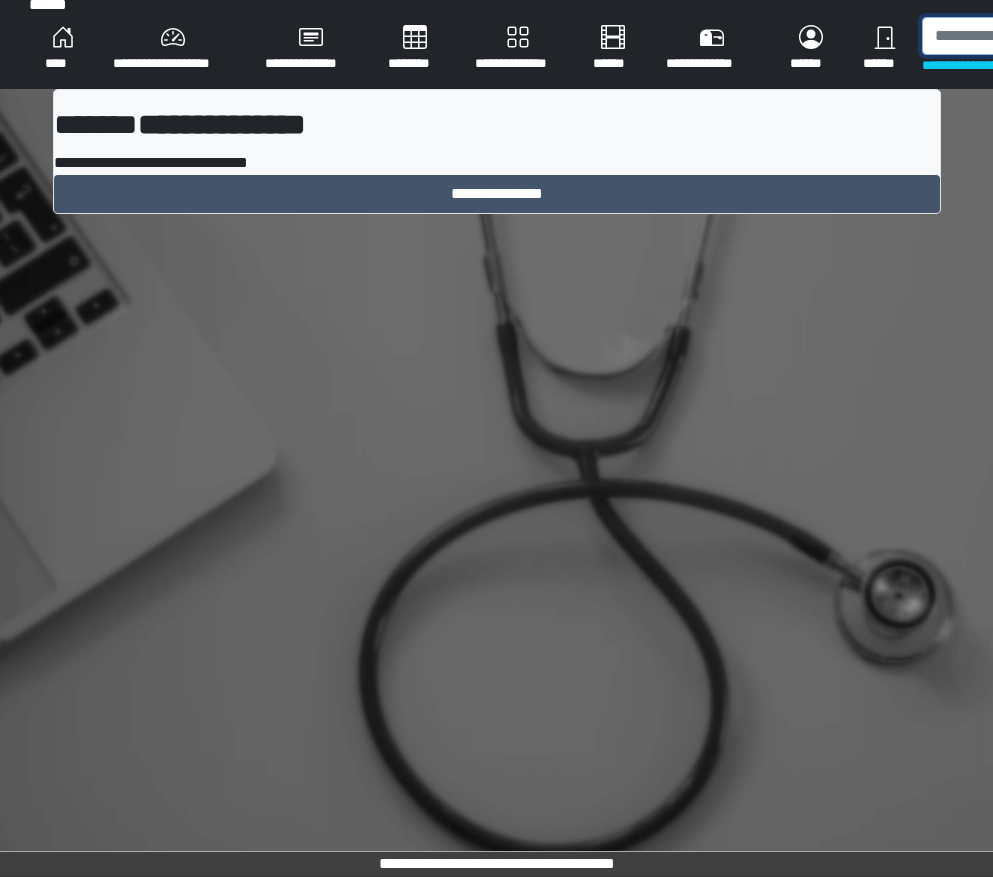 click at bounding box center (1025, 36) 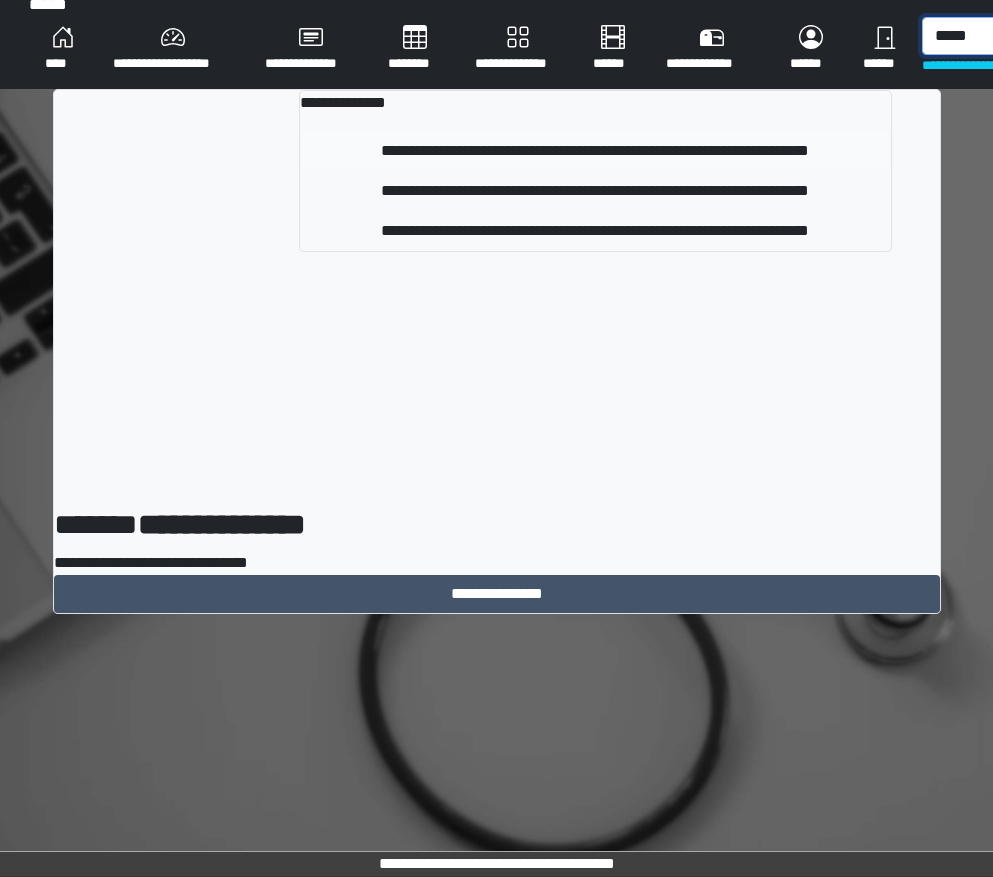 type on "*****" 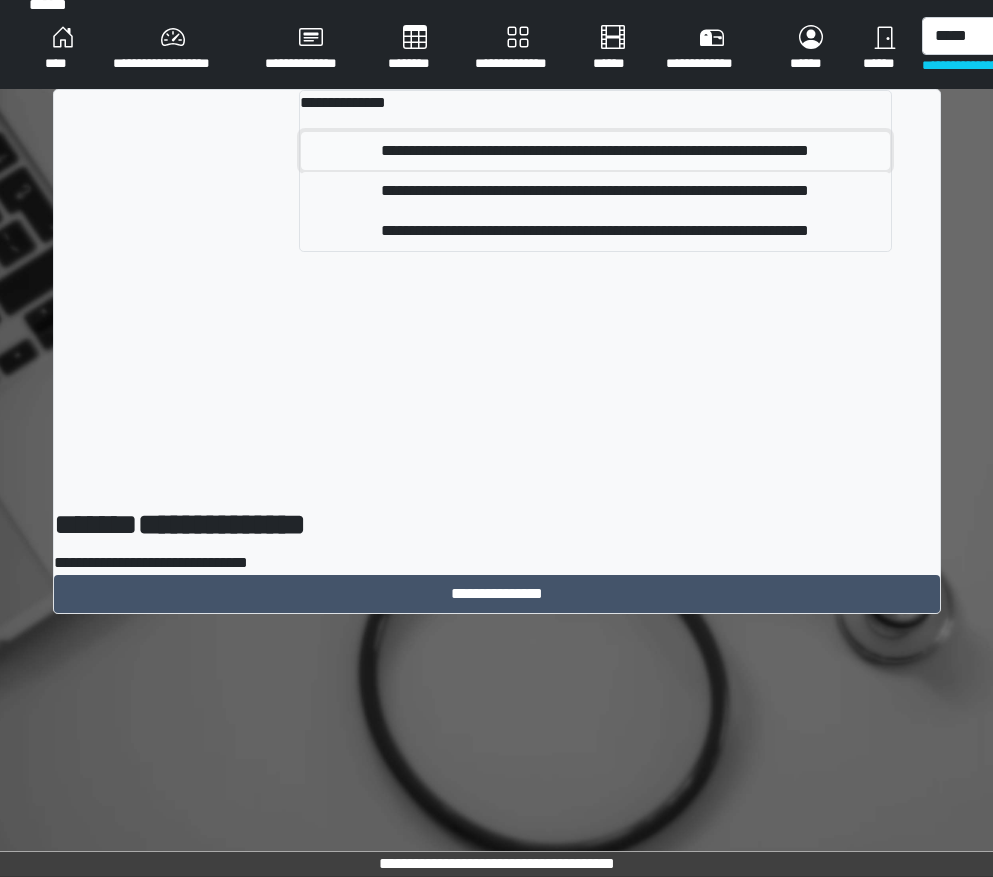 click on "**********" at bounding box center (595, 151) 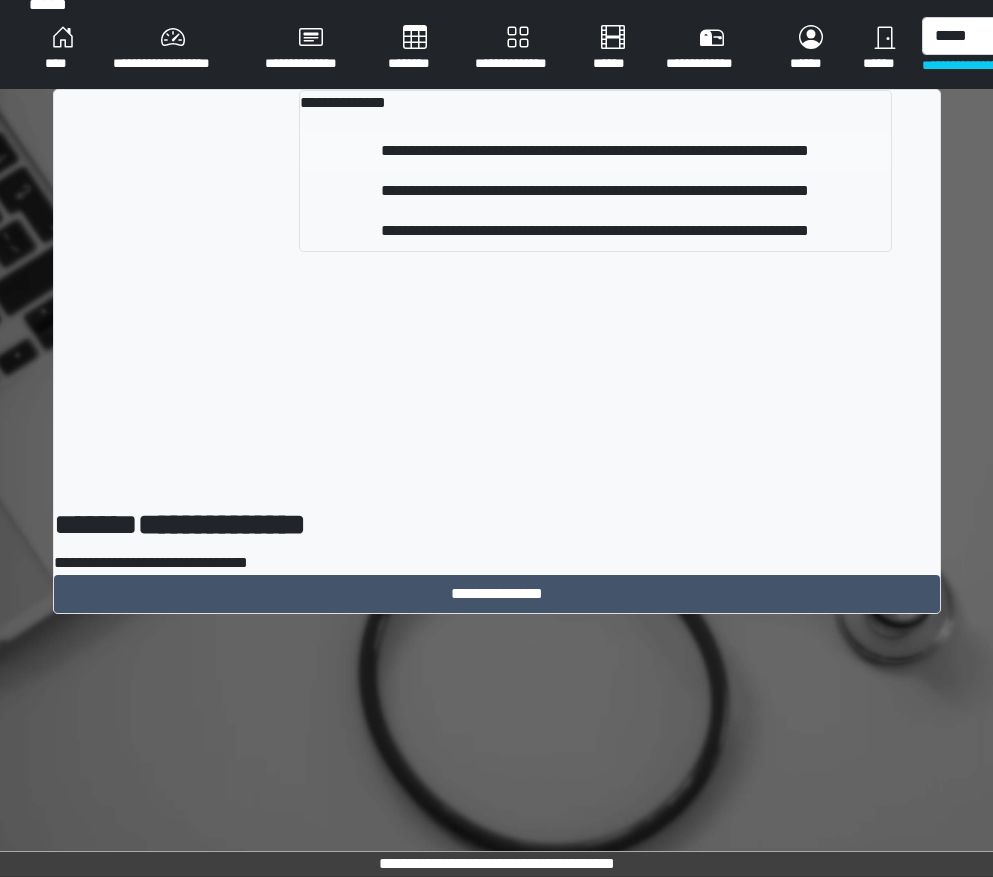 type 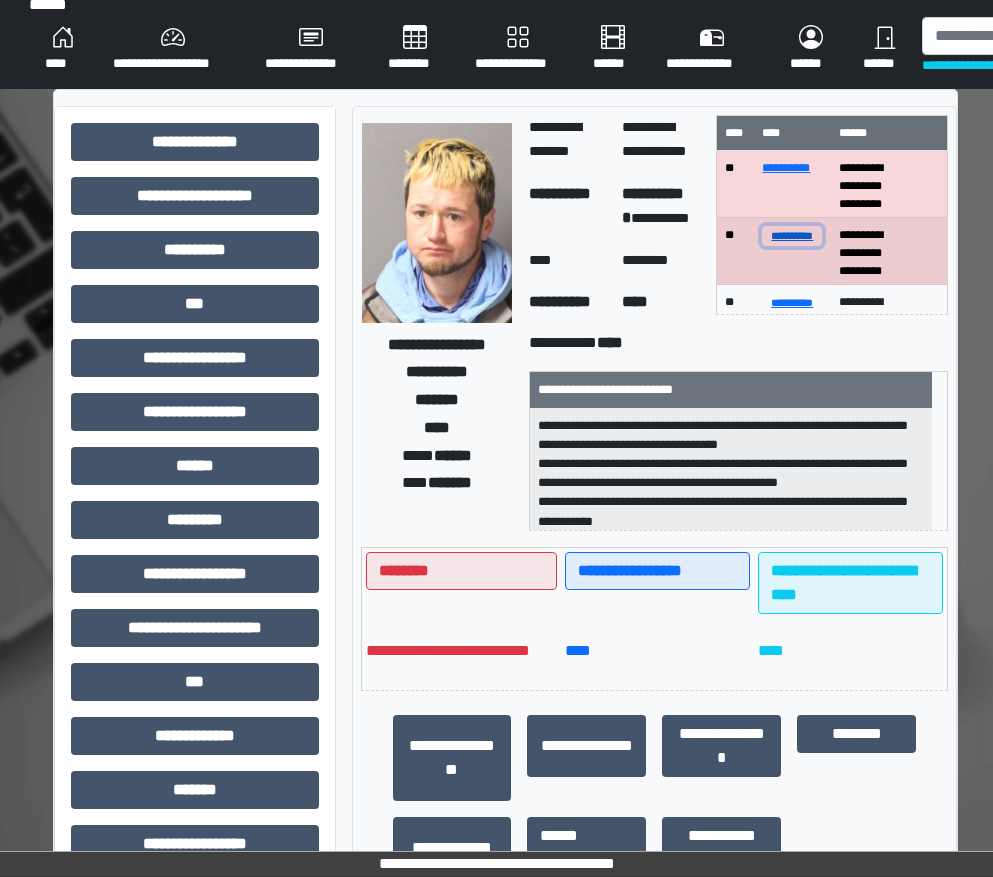 click on "**********" at bounding box center (792, 235) 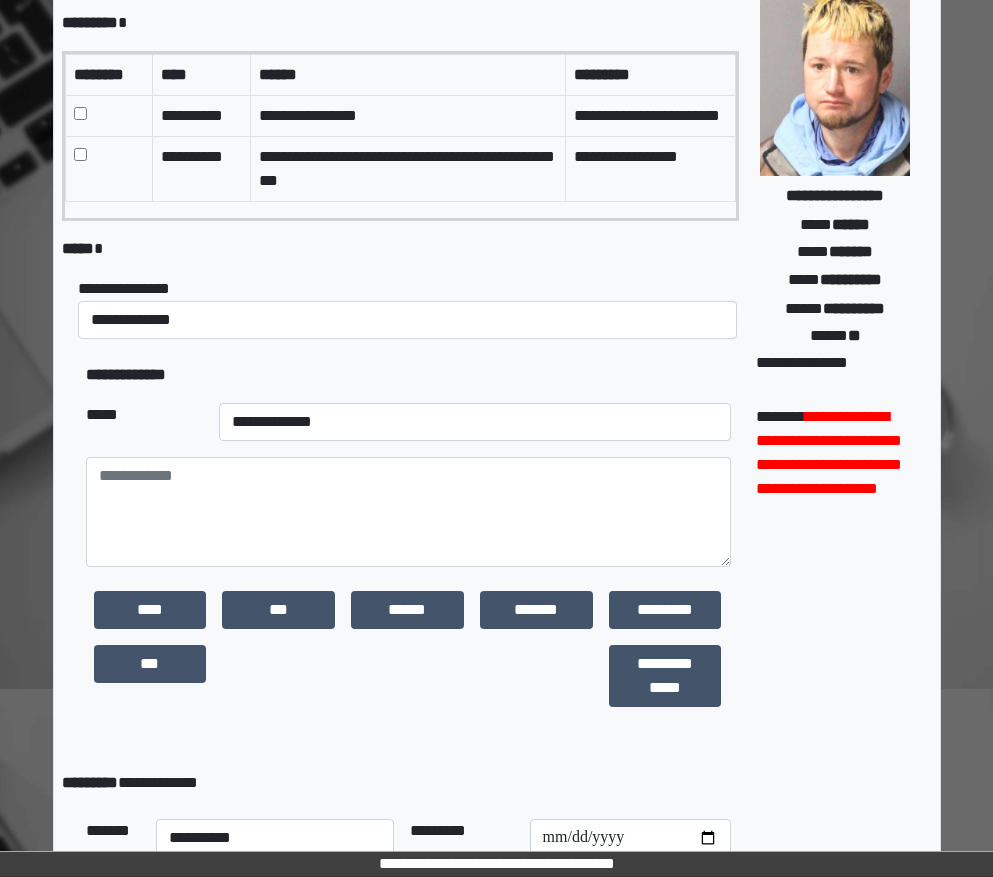 scroll, scrollTop: 215, scrollLeft: 0, axis: vertical 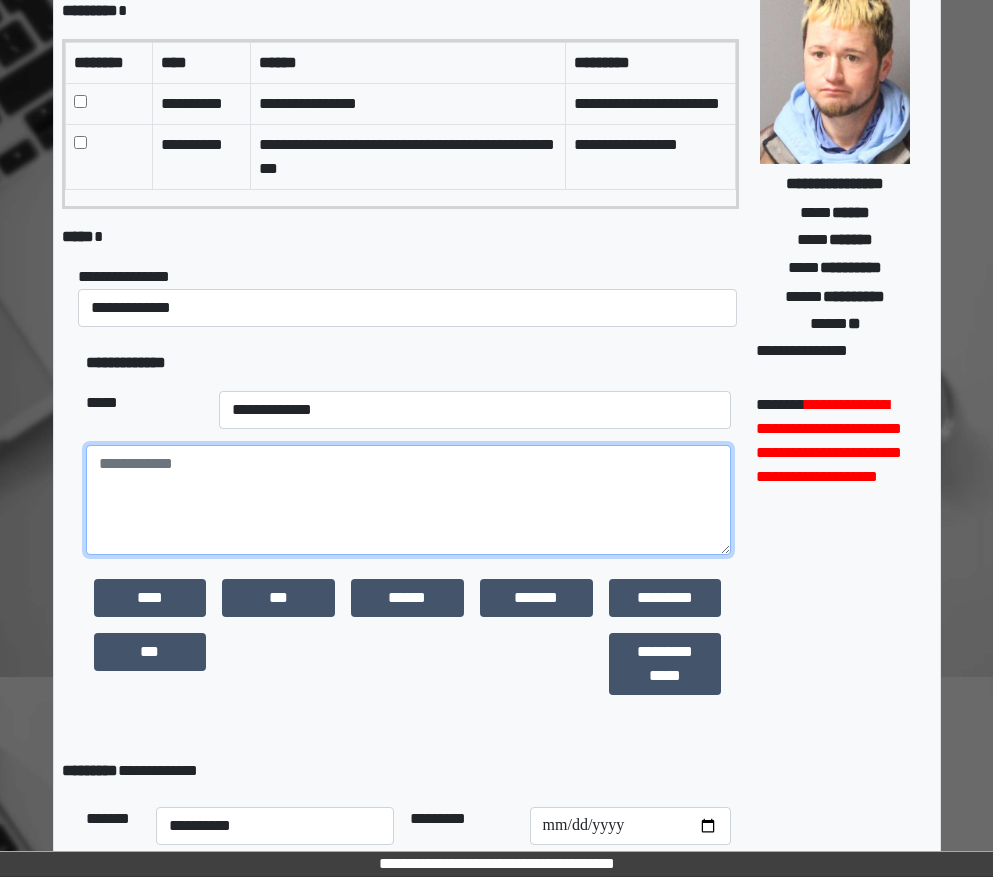 click at bounding box center [408, 500] 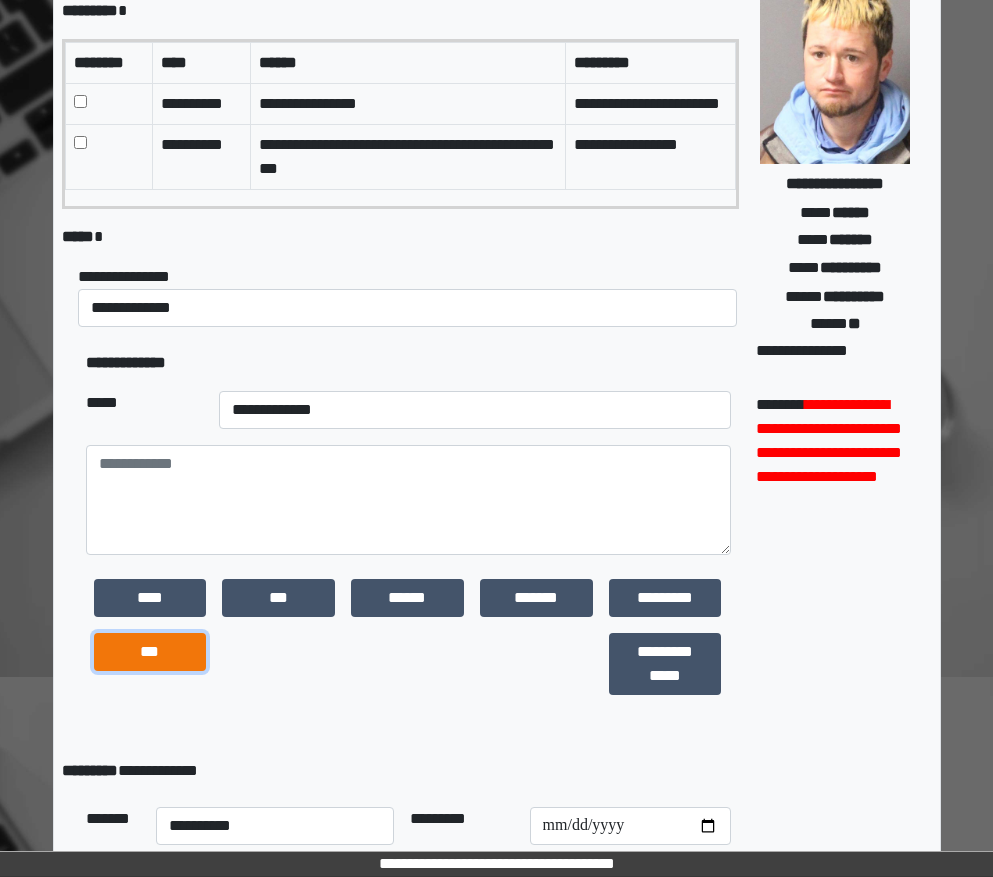 click on "***" at bounding box center [150, 652] 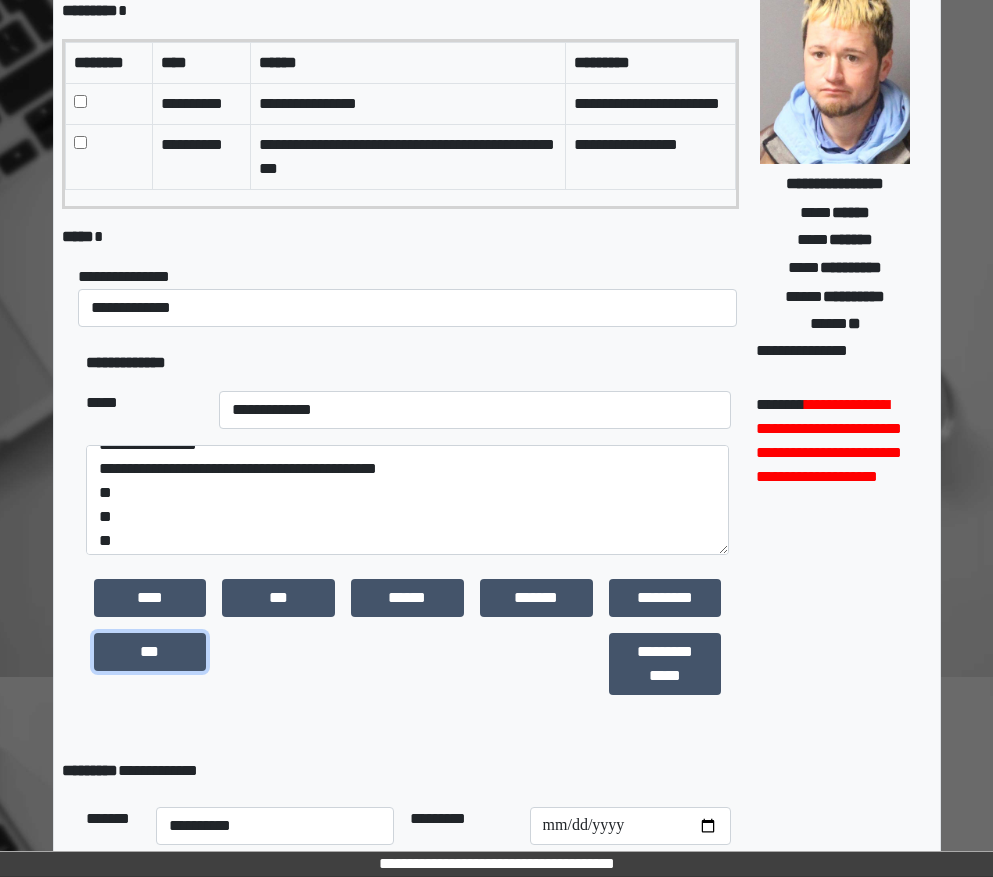 scroll, scrollTop: 24, scrollLeft: 0, axis: vertical 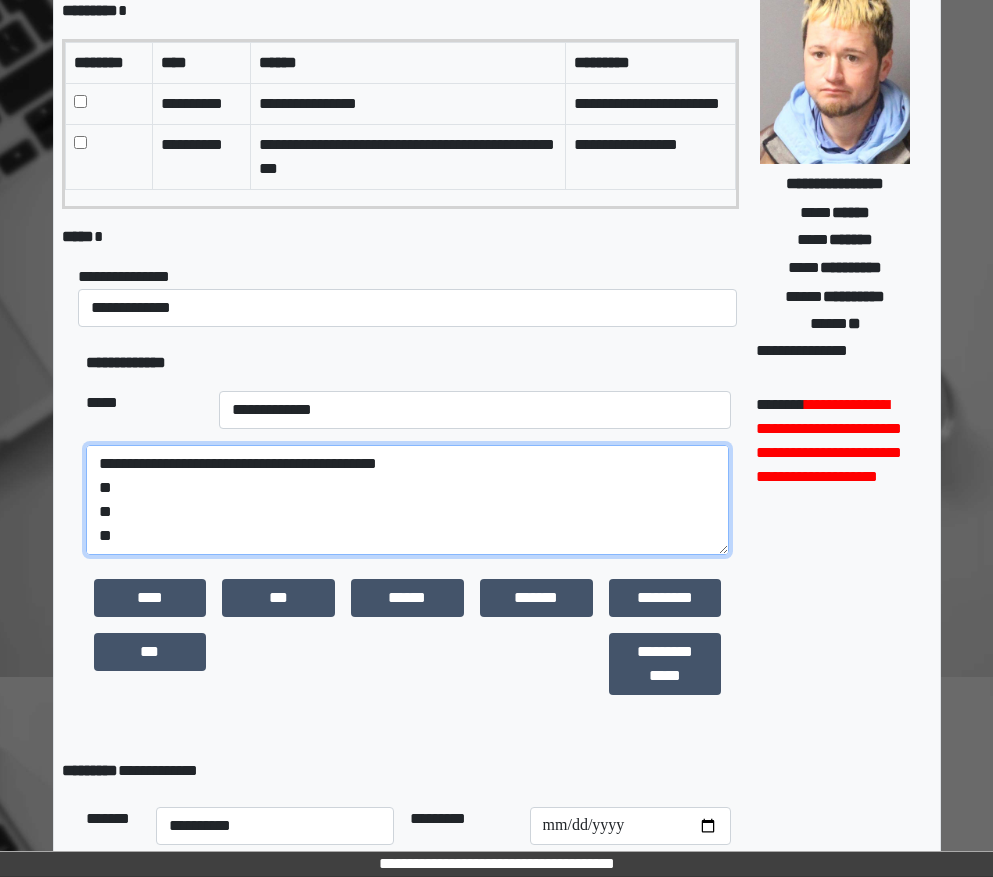 drag, startPoint x: 150, startPoint y: 567, endPoint x: 91, endPoint y: 520, distance: 75.43209 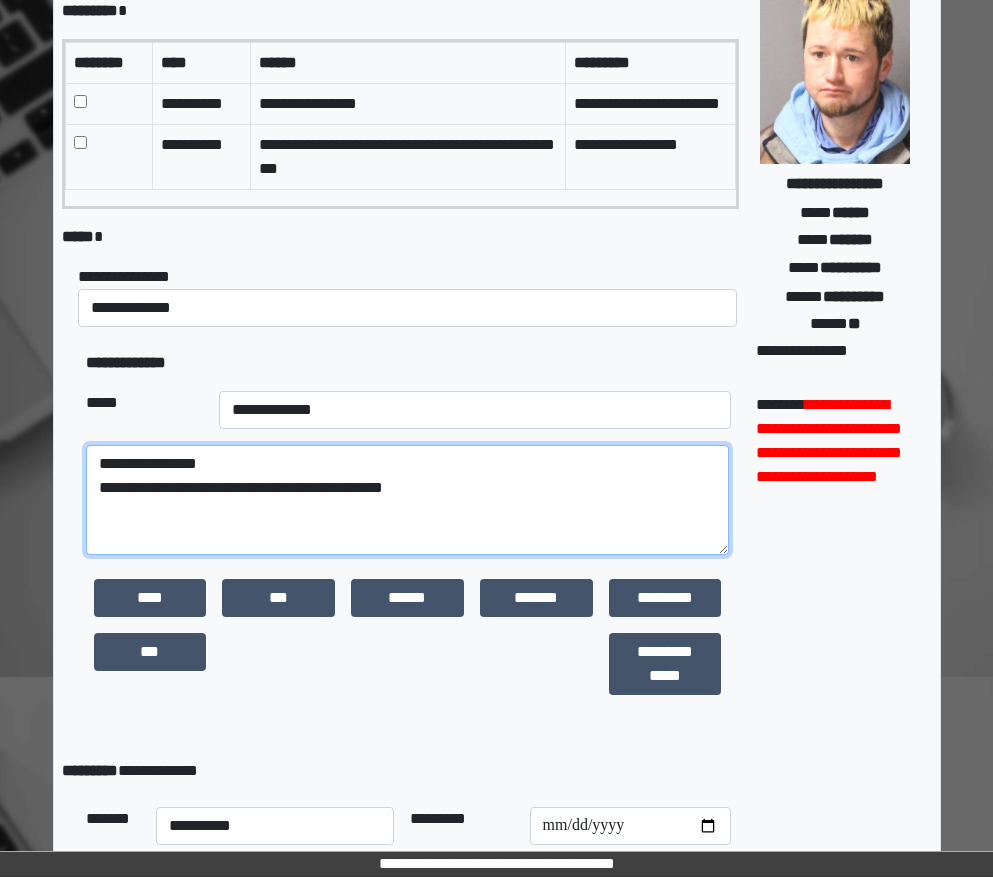 scroll, scrollTop: 0, scrollLeft: 0, axis: both 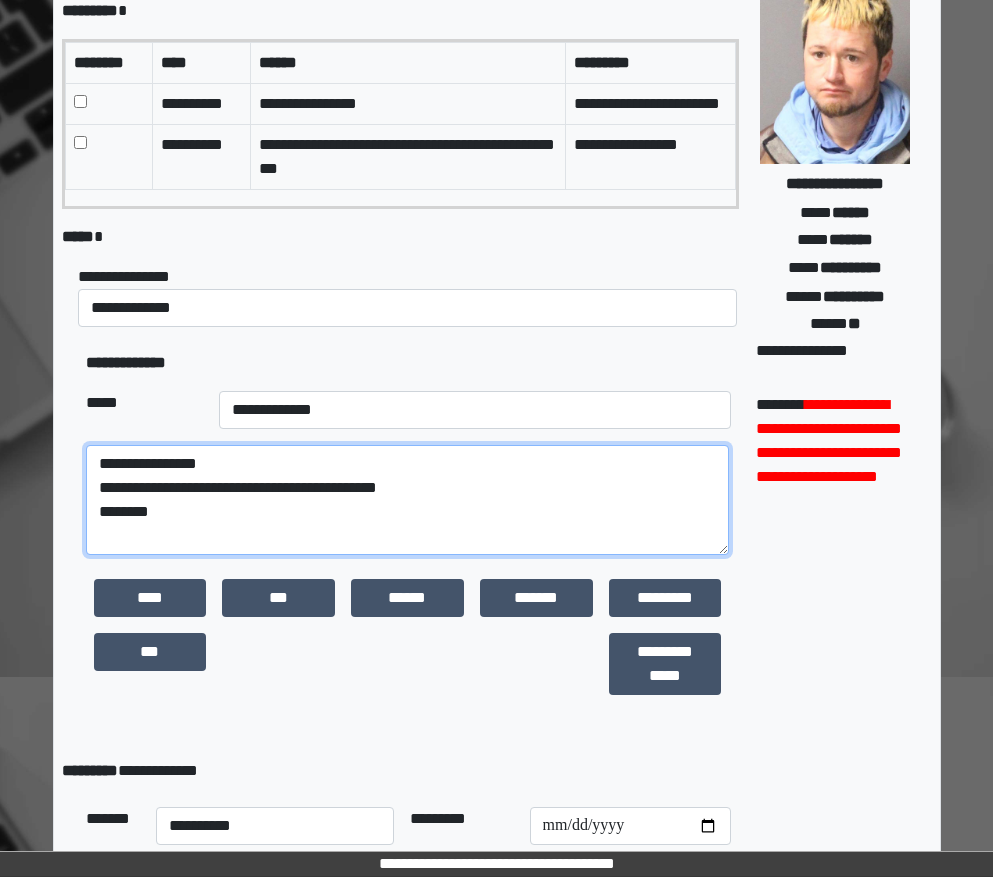 paste on "**********" 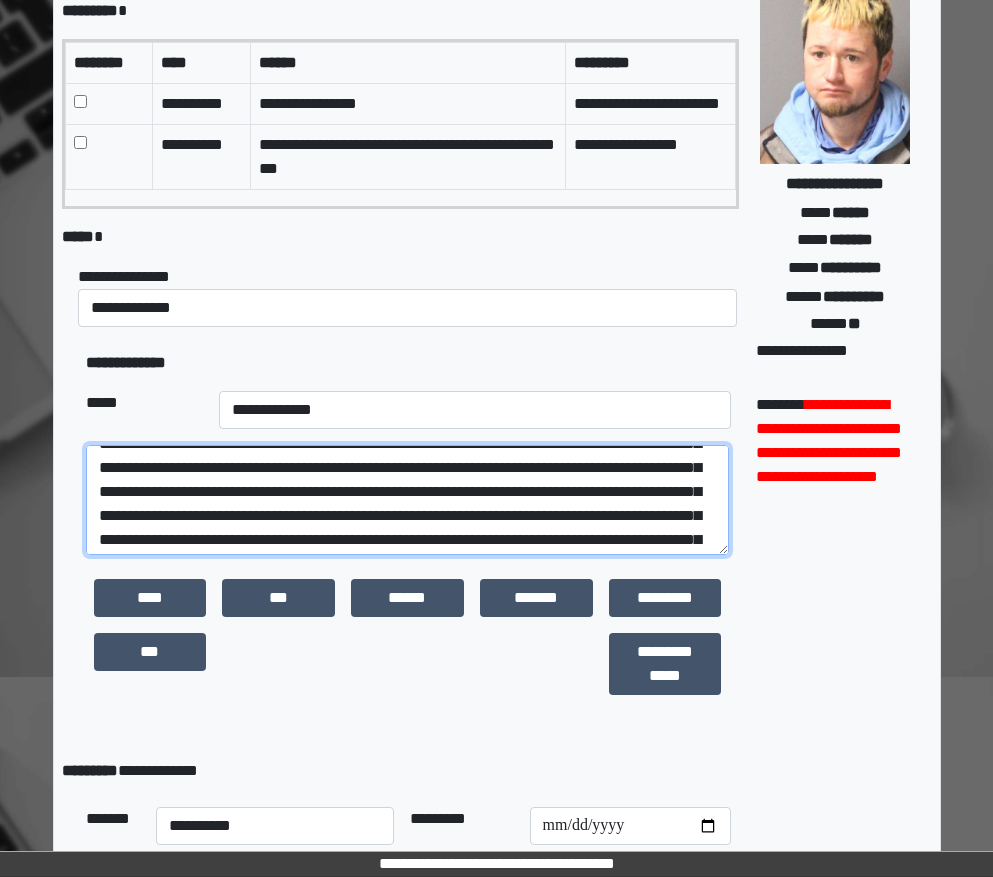 scroll, scrollTop: 336, scrollLeft: 0, axis: vertical 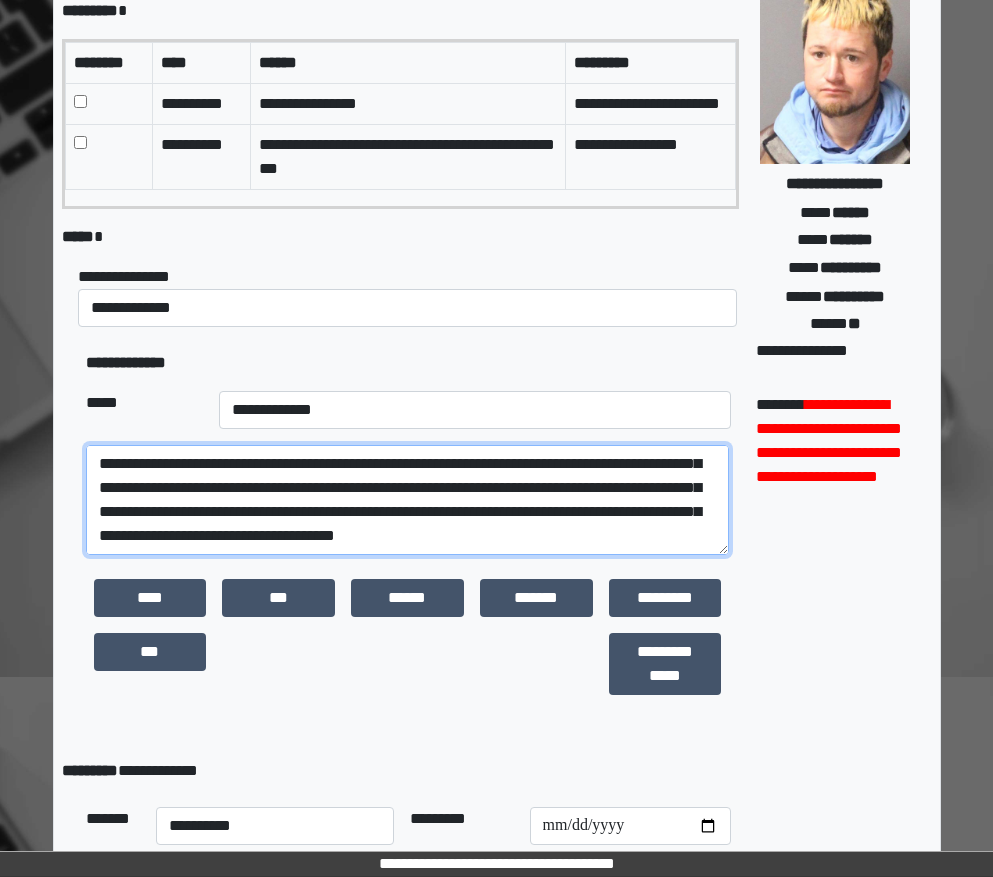 drag, startPoint x: 587, startPoint y: 512, endPoint x: 100, endPoint y: 513, distance: 487.00104 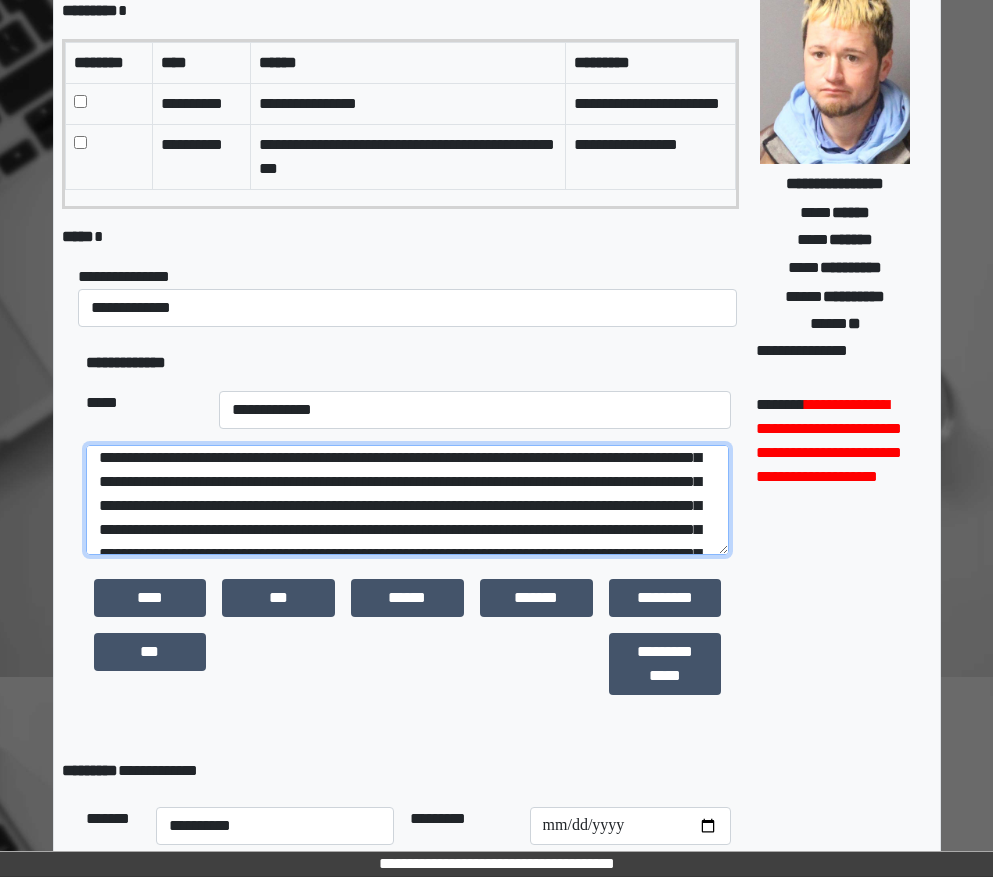 scroll, scrollTop: 78, scrollLeft: 0, axis: vertical 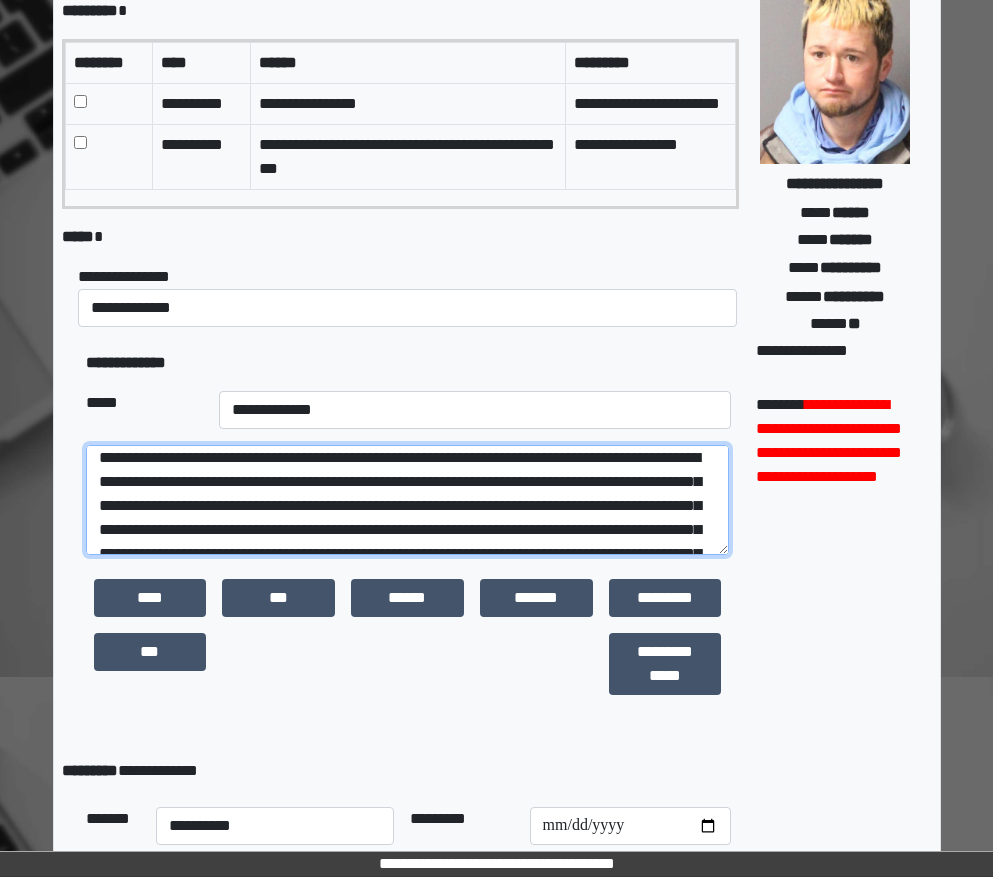 drag, startPoint x: 527, startPoint y: 503, endPoint x: 394, endPoint y: 513, distance: 133.37541 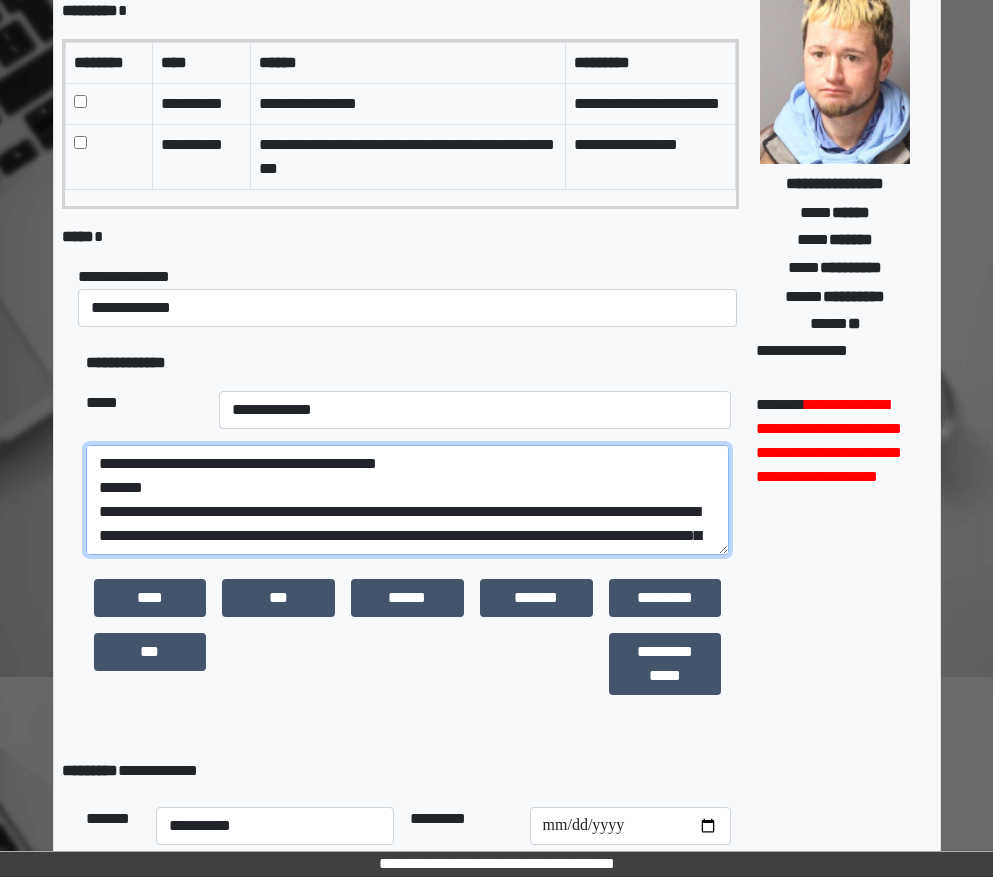 scroll, scrollTop: 0, scrollLeft: 0, axis: both 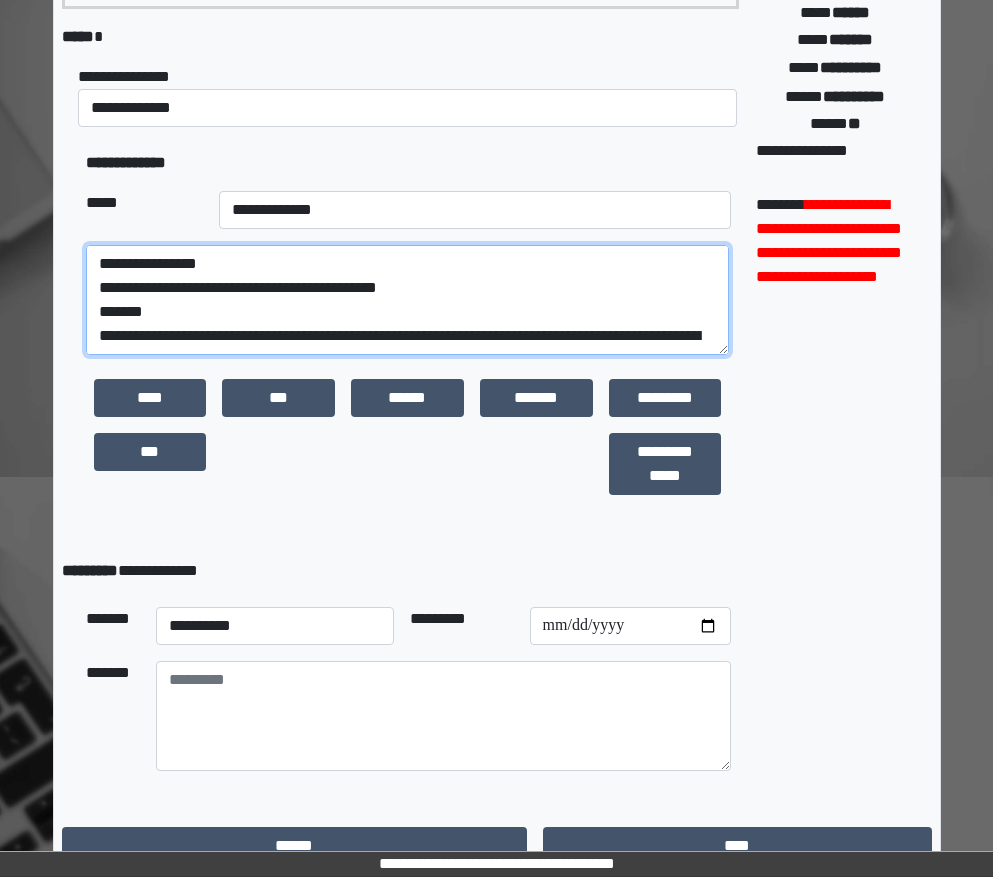 type on "**********" 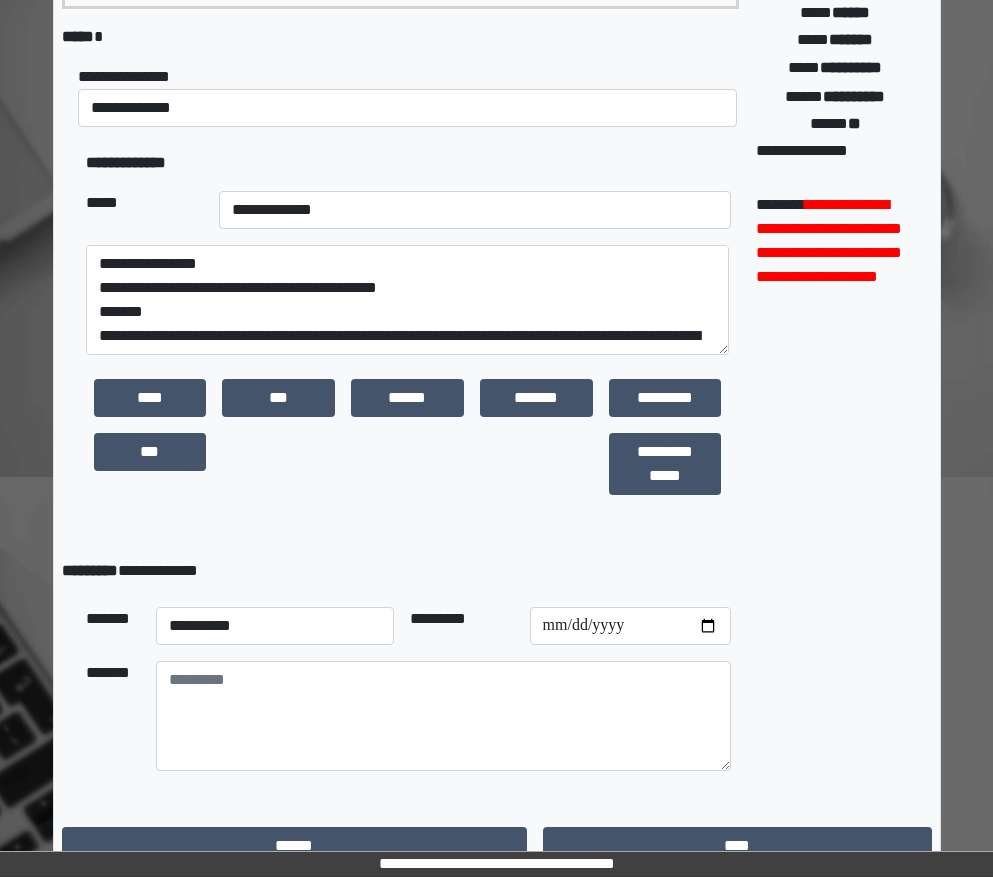 click on "**********" at bounding box center (275, 626) 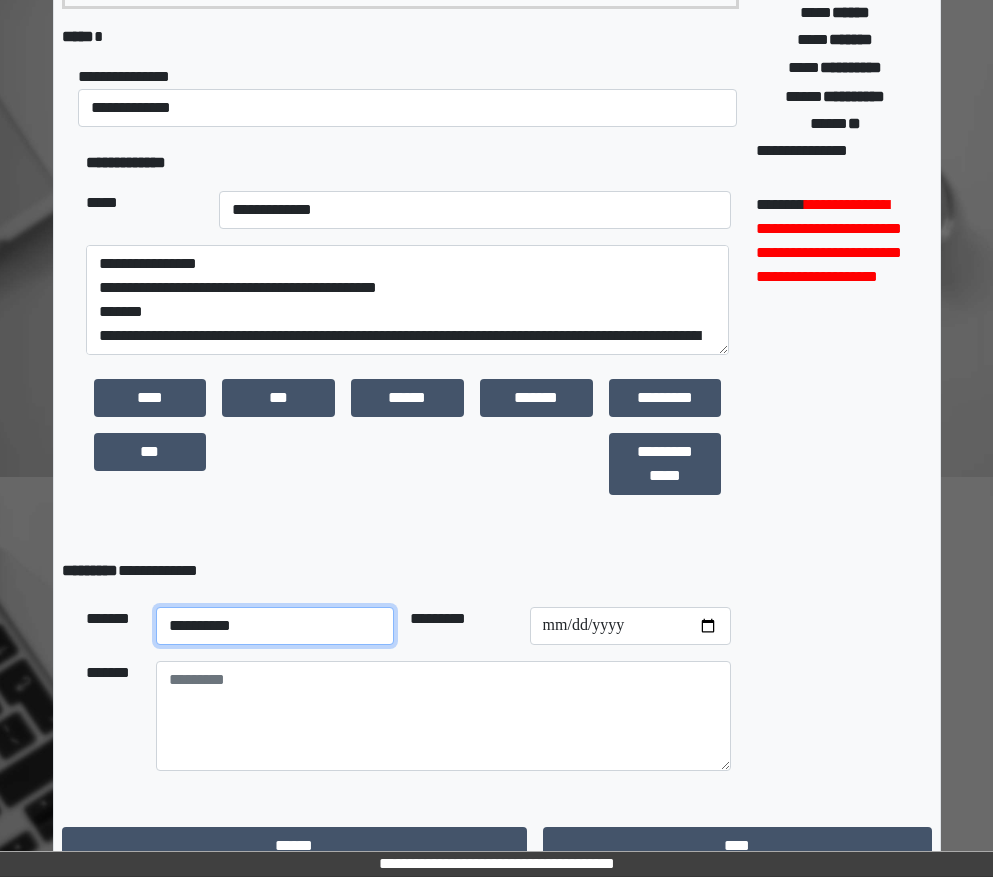 click on "**********" at bounding box center [275, 626] 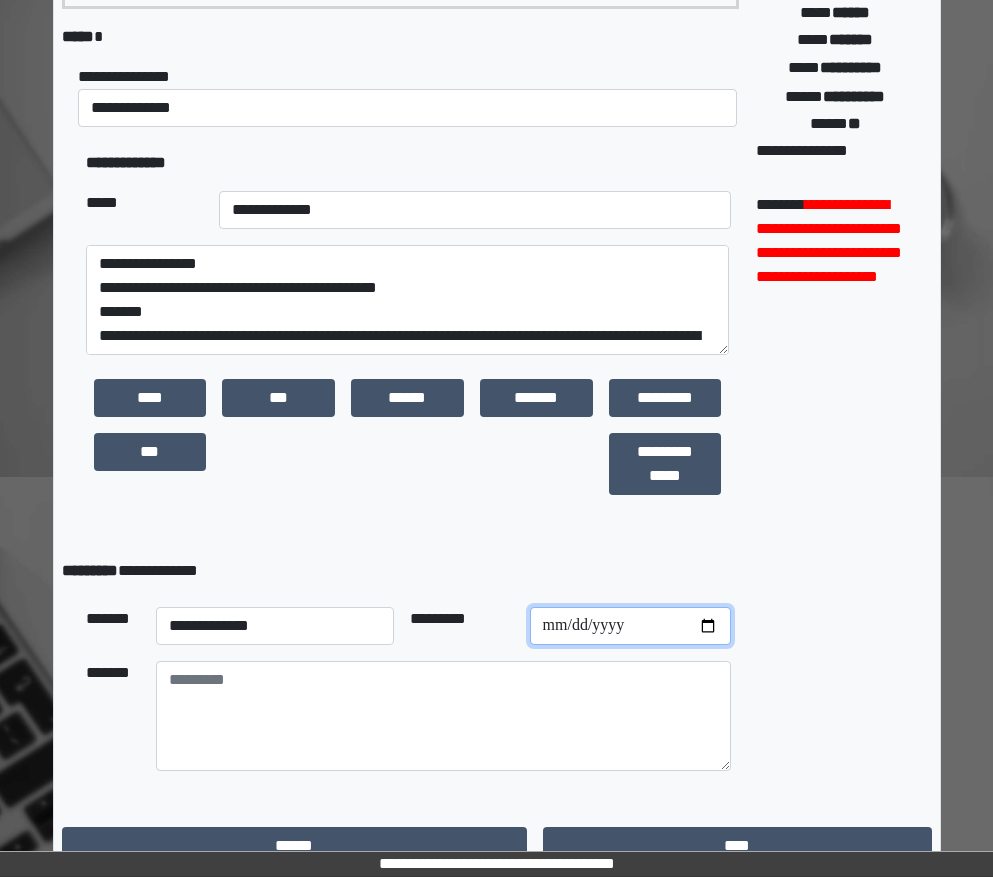 click at bounding box center [630, 626] 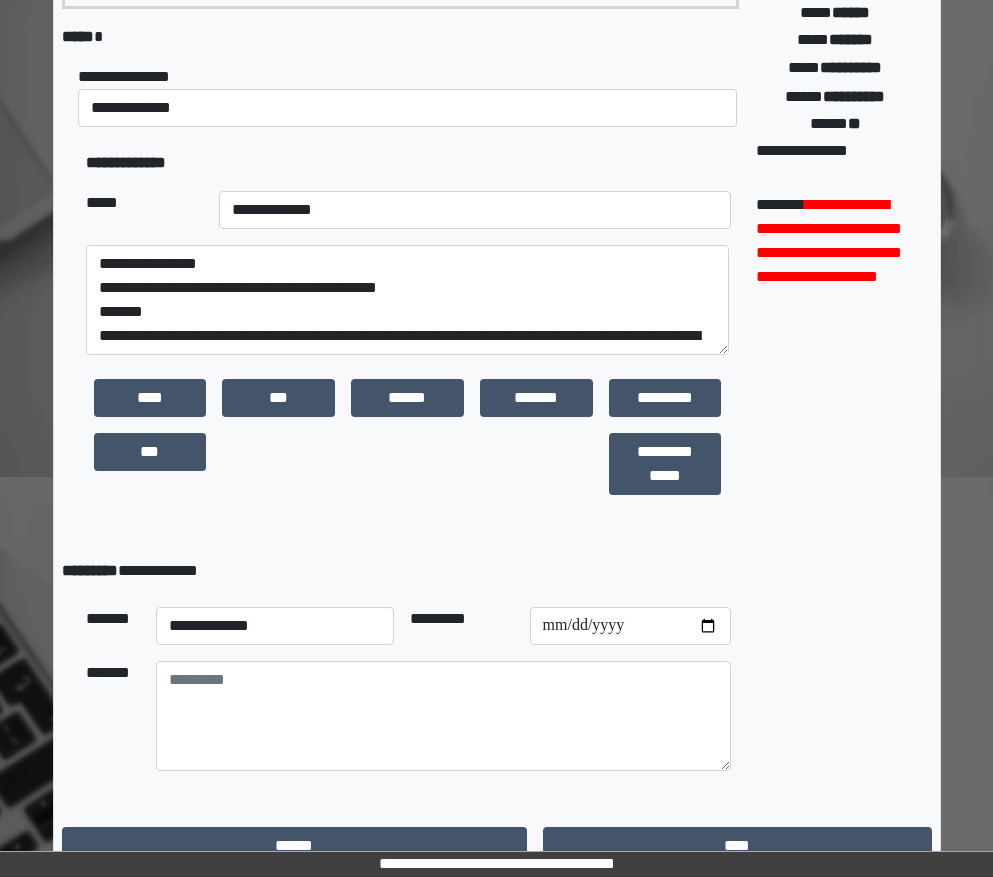 click on "**********" at bounding box center (408, 343) 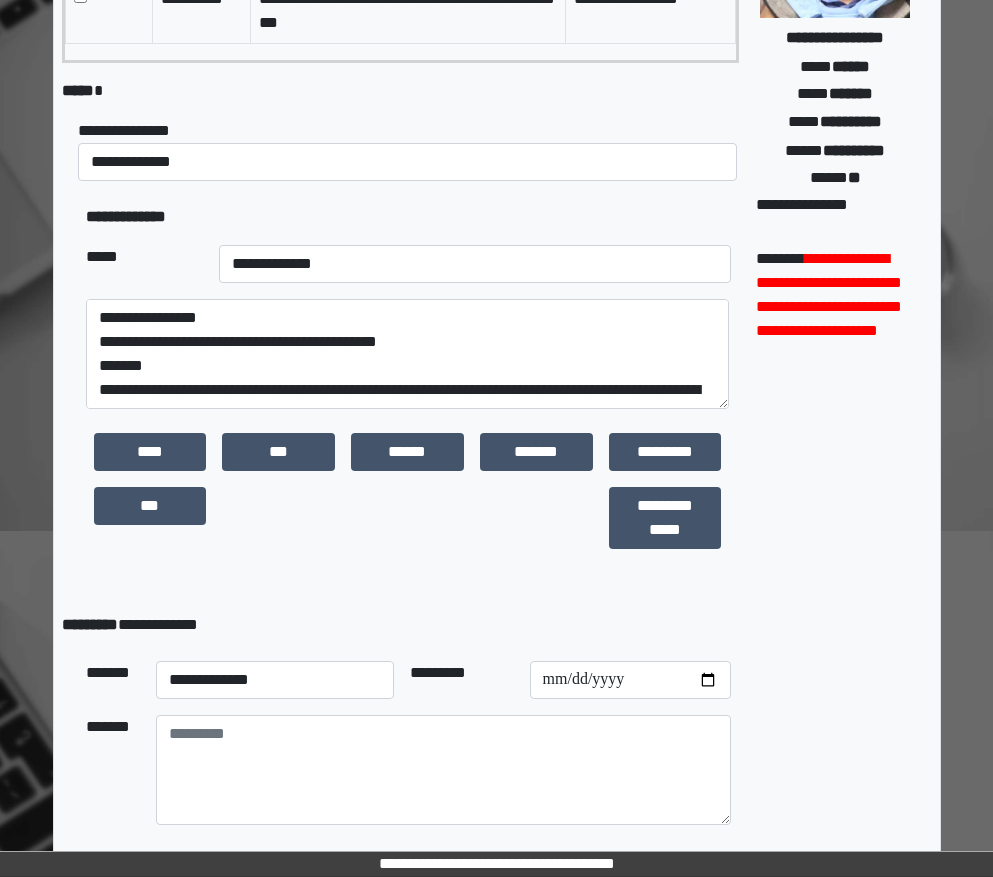 scroll, scrollTop: 468, scrollLeft: 0, axis: vertical 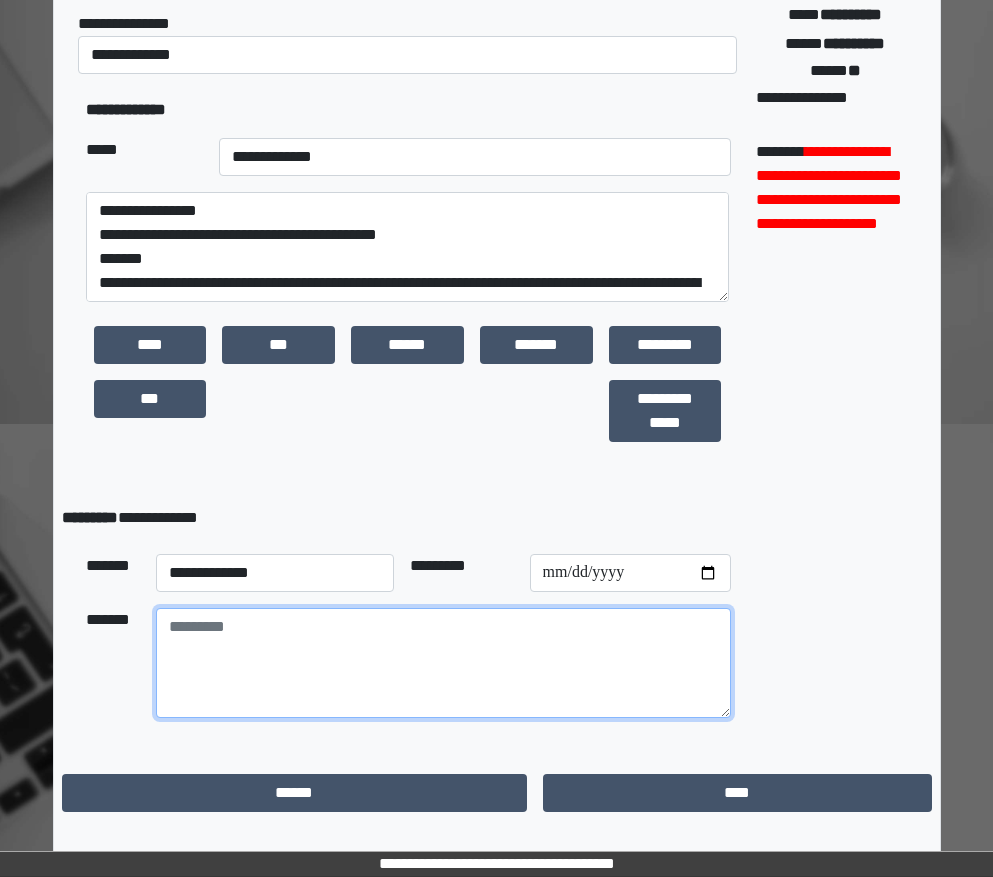 click at bounding box center [443, 663] 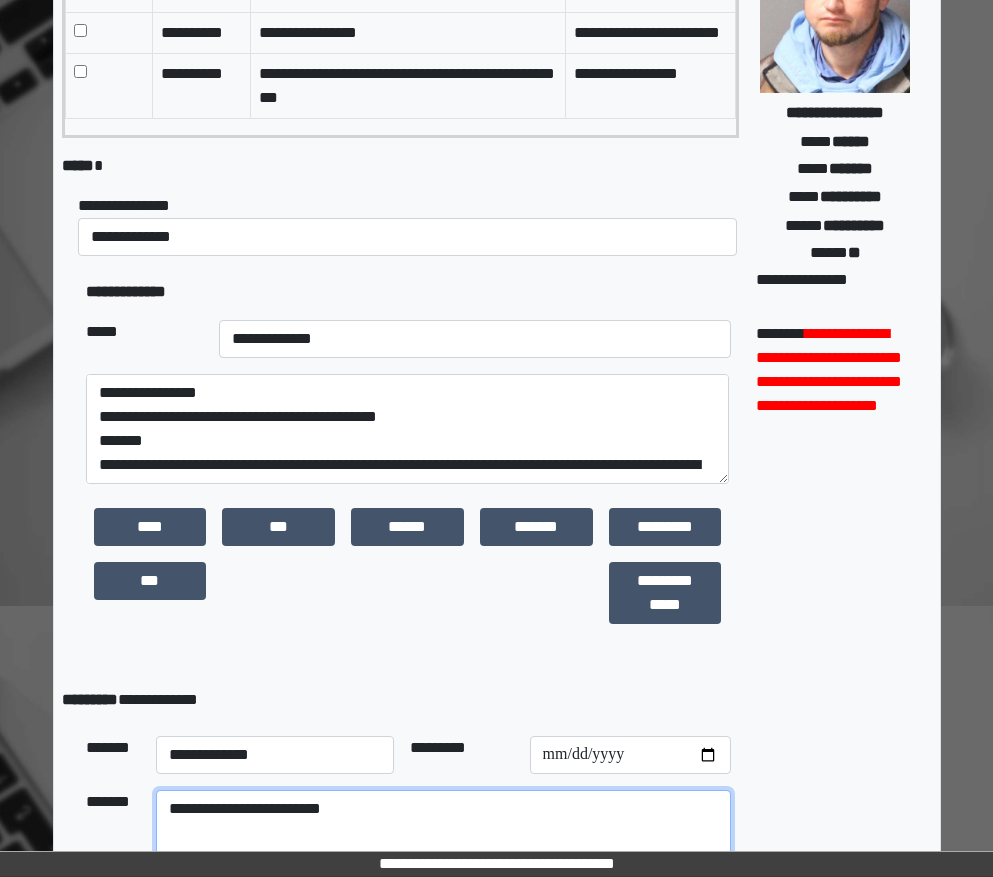 scroll, scrollTop: 468, scrollLeft: 0, axis: vertical 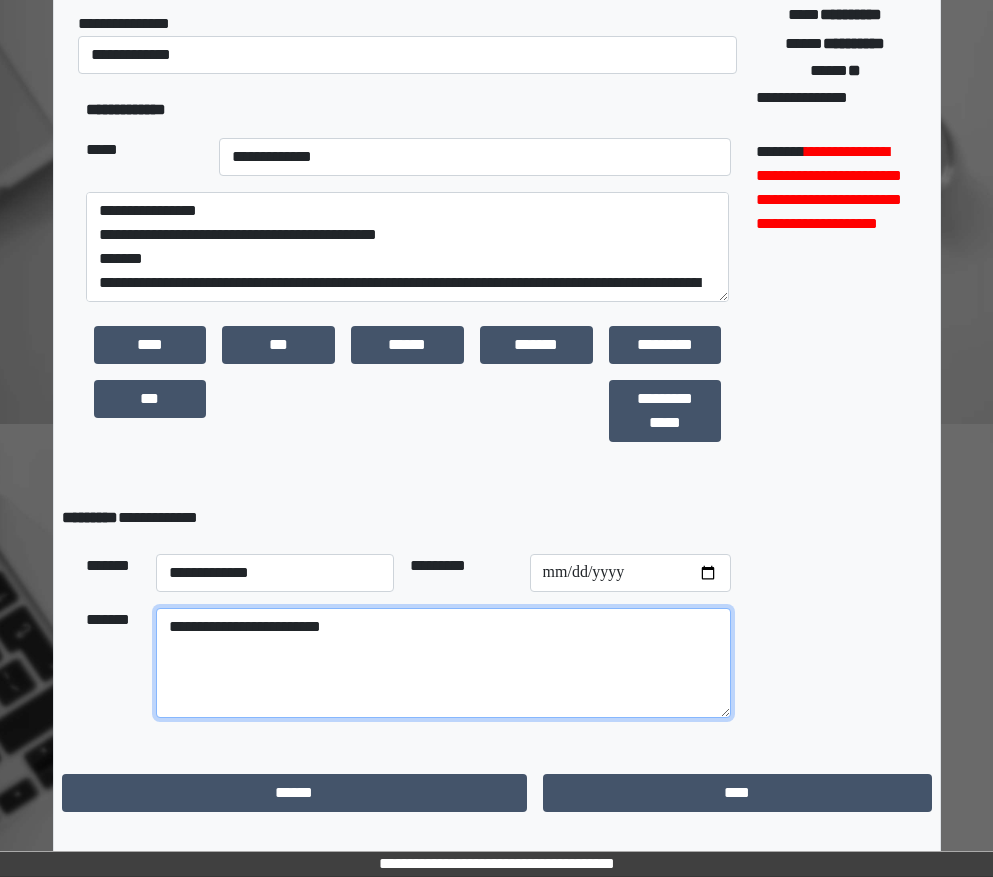 type on "**********" 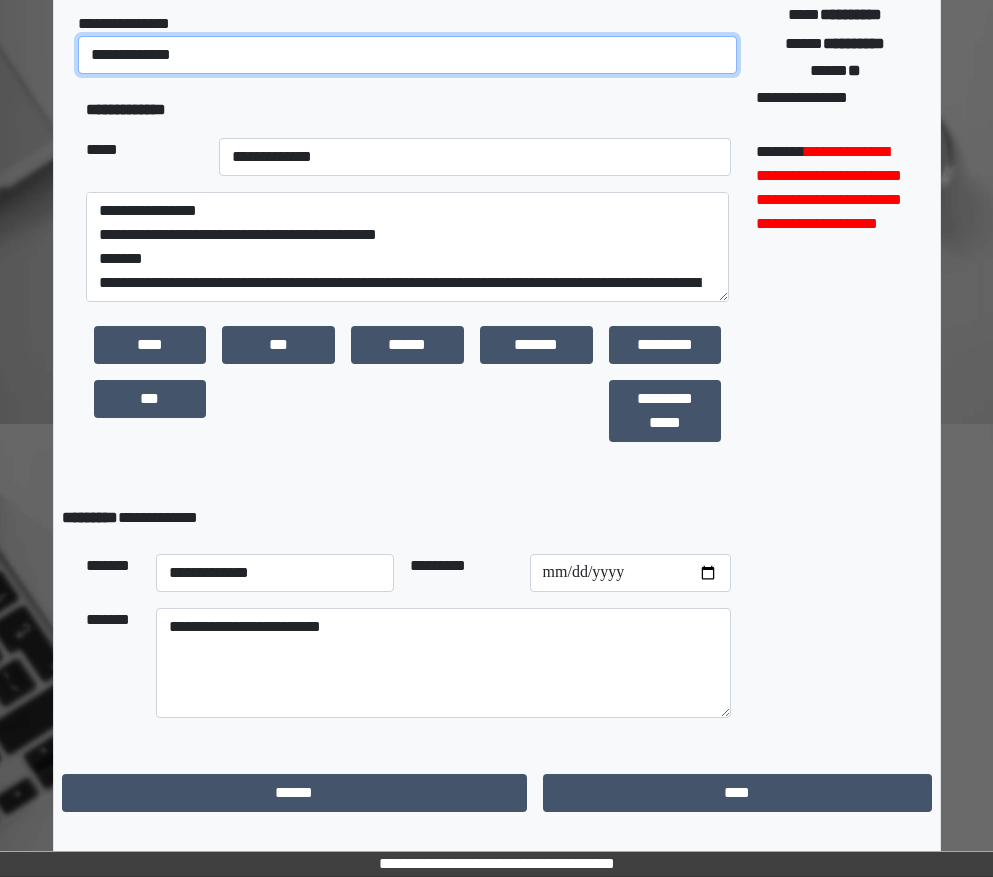 click on "**********" at bounding box center [408, 55] 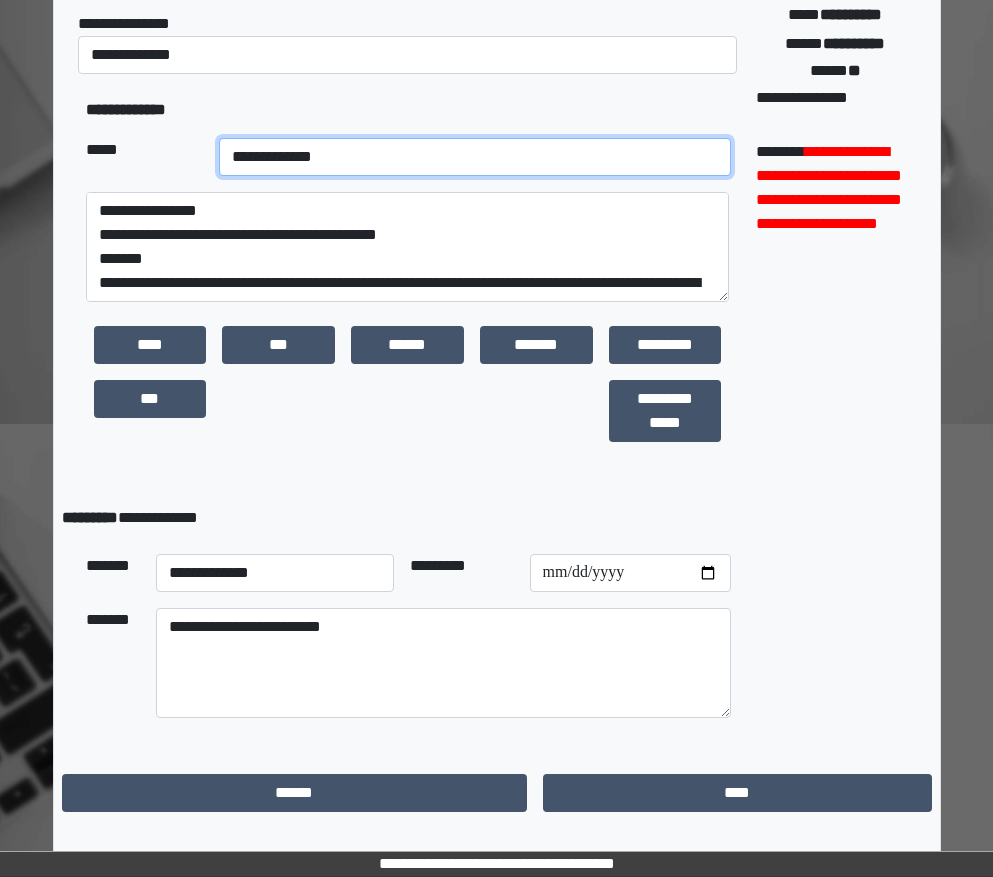 click on "**********" at bounding box center [475, 157] 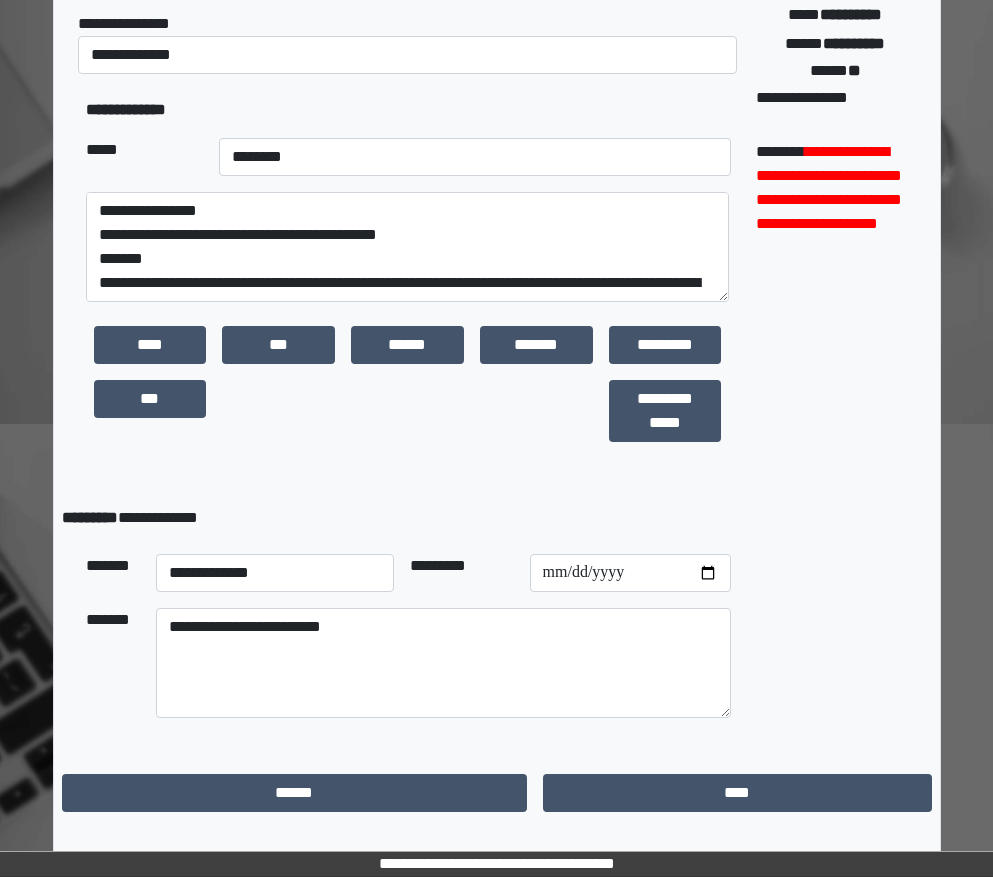 click on "**********" at bounding box center (835, 224) 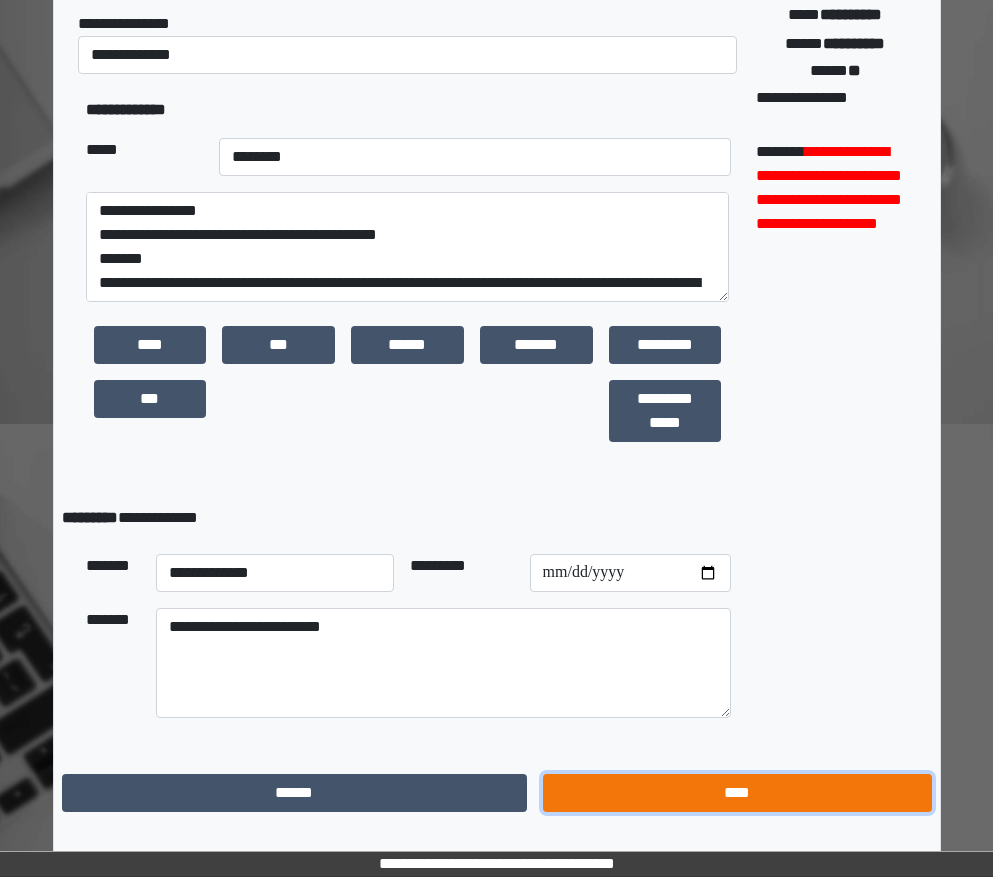 click on "****" at bounding box center [737, 793] 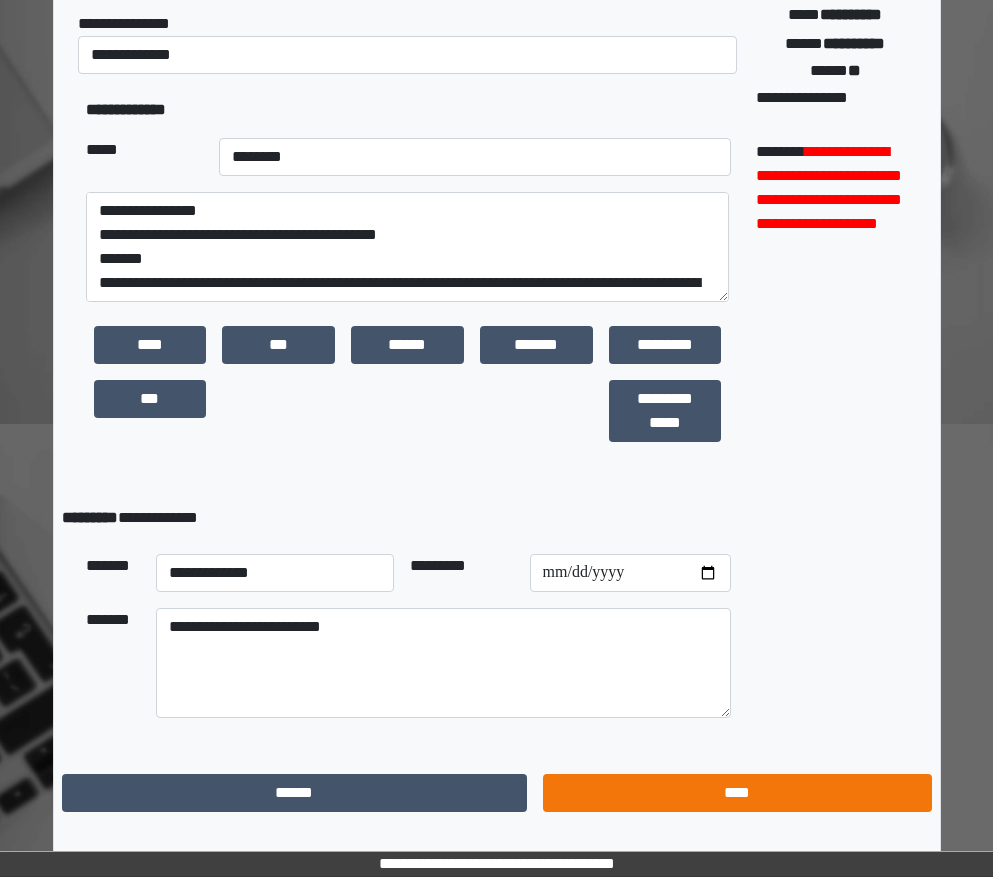 scroll, scrollTop: 15, scrollLeft: 0, axis: vertical 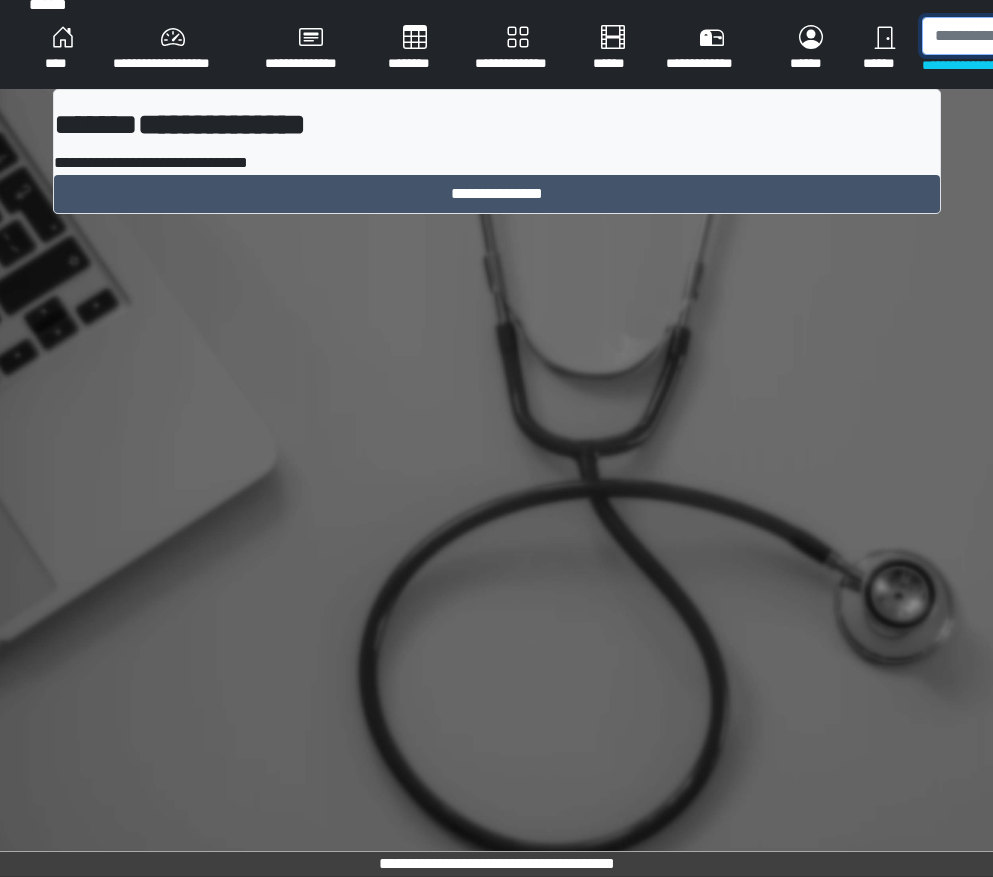 click at bounding box center [1025, 36] 